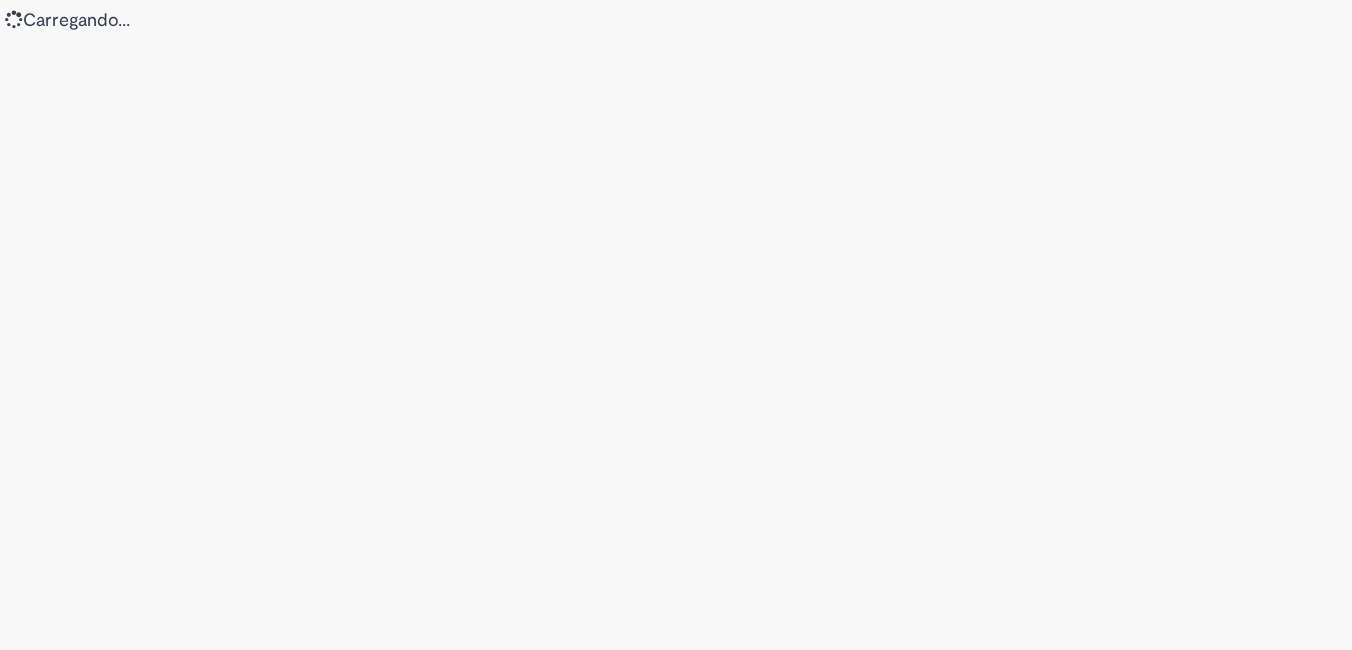 scroll, scrollTop: 0, scrollLeft: 0, axis: both 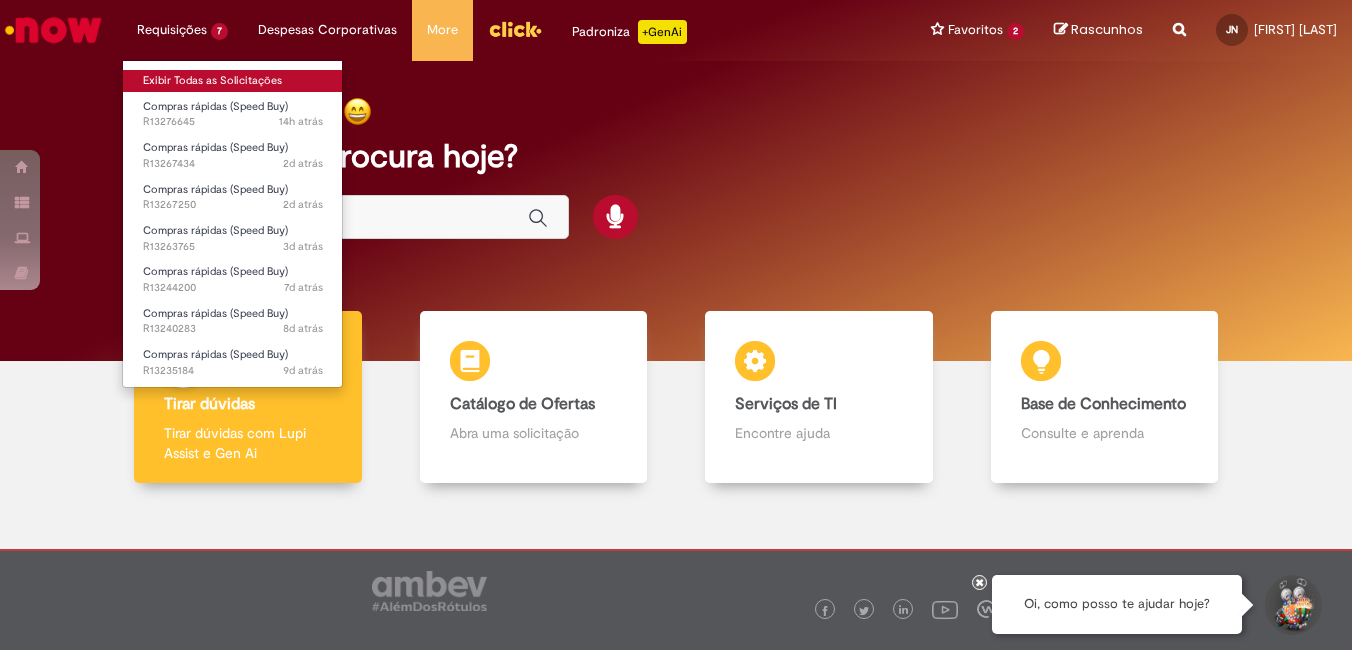 click on "Exibir Todas as Solicitações" at bounding box center (233, 81) 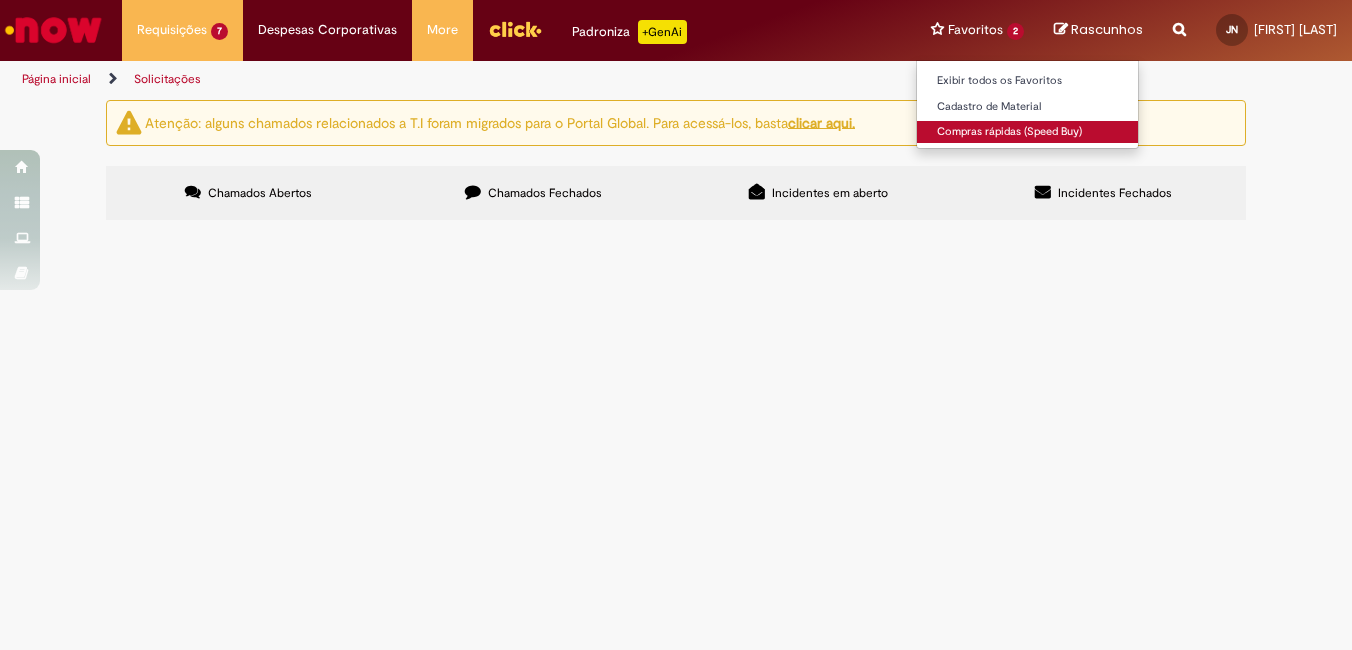 click on "Compras rápidas (Speed Buy)" at bounding box center [1027, 132] 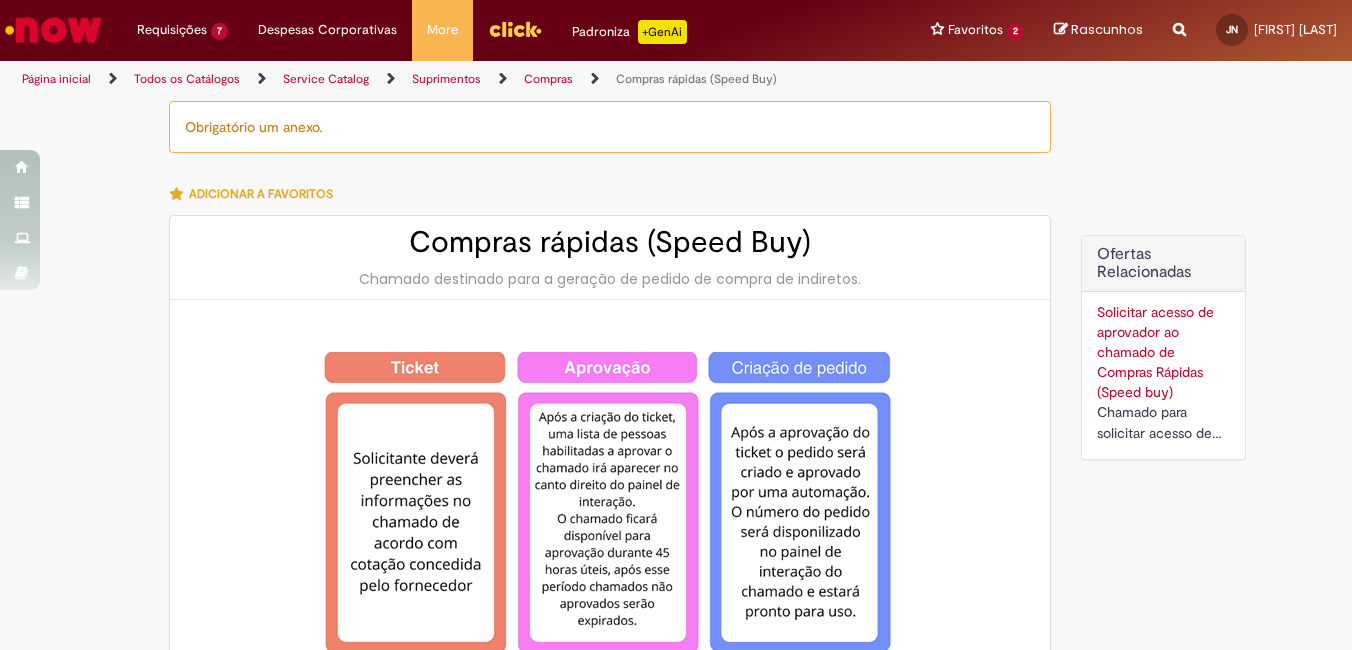 type on "**********" 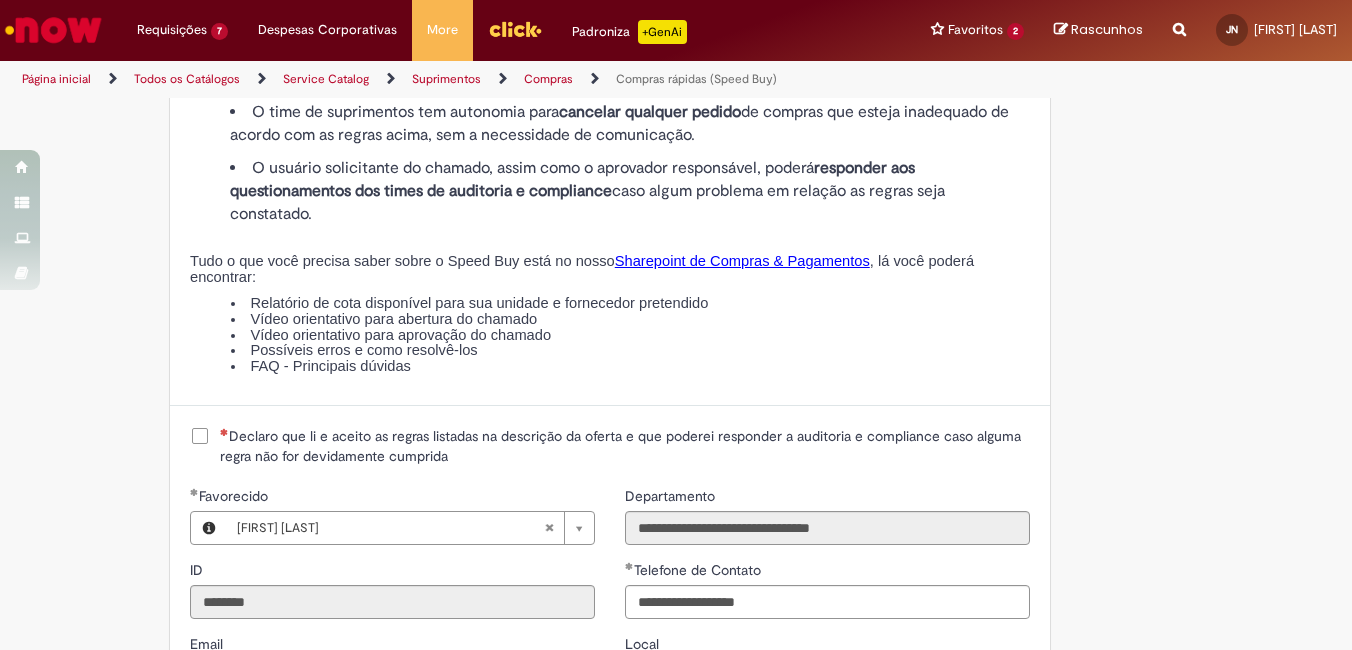 scroll, scrollTop: 2400, scrollLeft: 0, axis: vertical 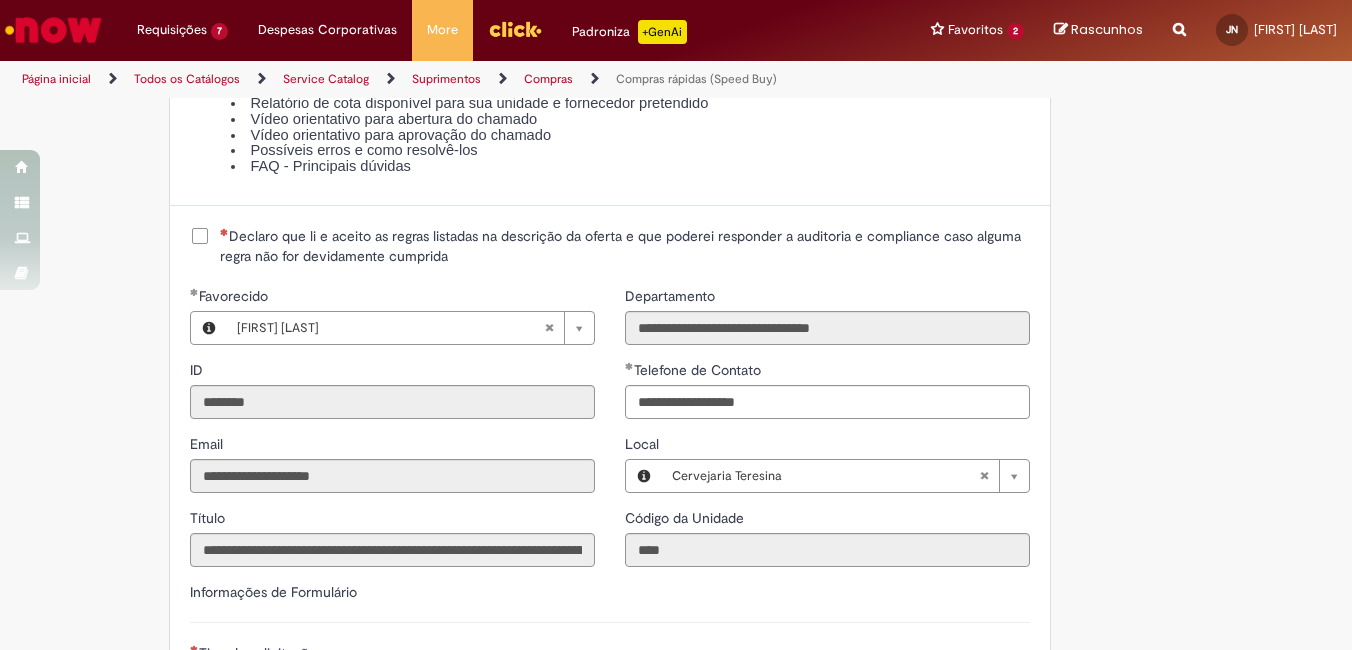 click on "Declaro que li e aceito as regras listadas na descrição da oferta e que poderei responder a auditoria e compliance caso alguma regra não for devidamente cumprida" at bounding box center (625, 246) 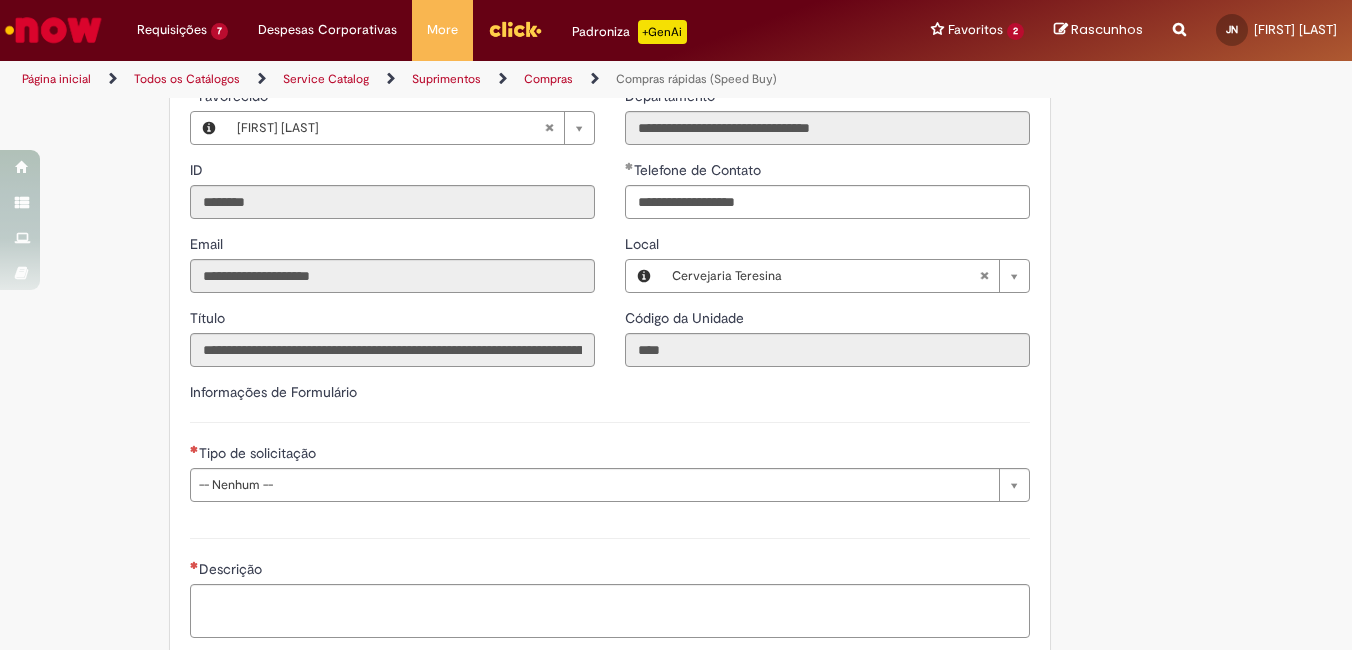 scroll, scrollTop: 2700, scrollLeft: 0, axis: vertical 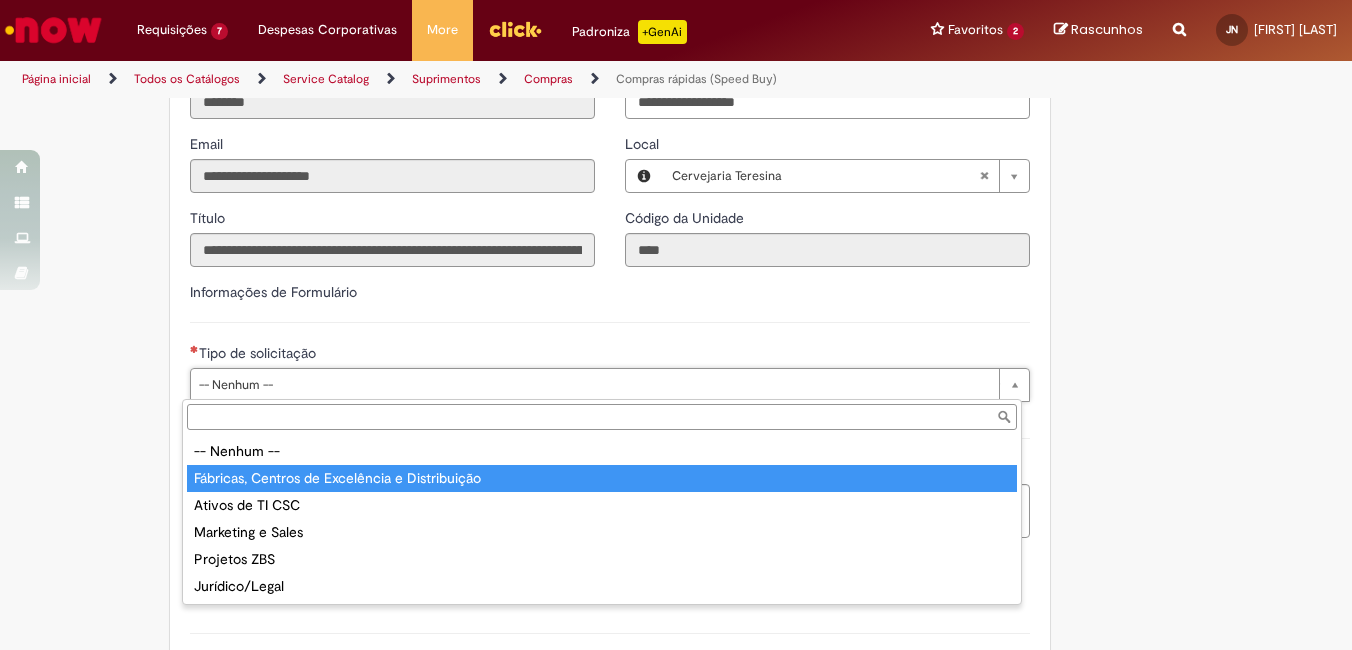 type on "**********" 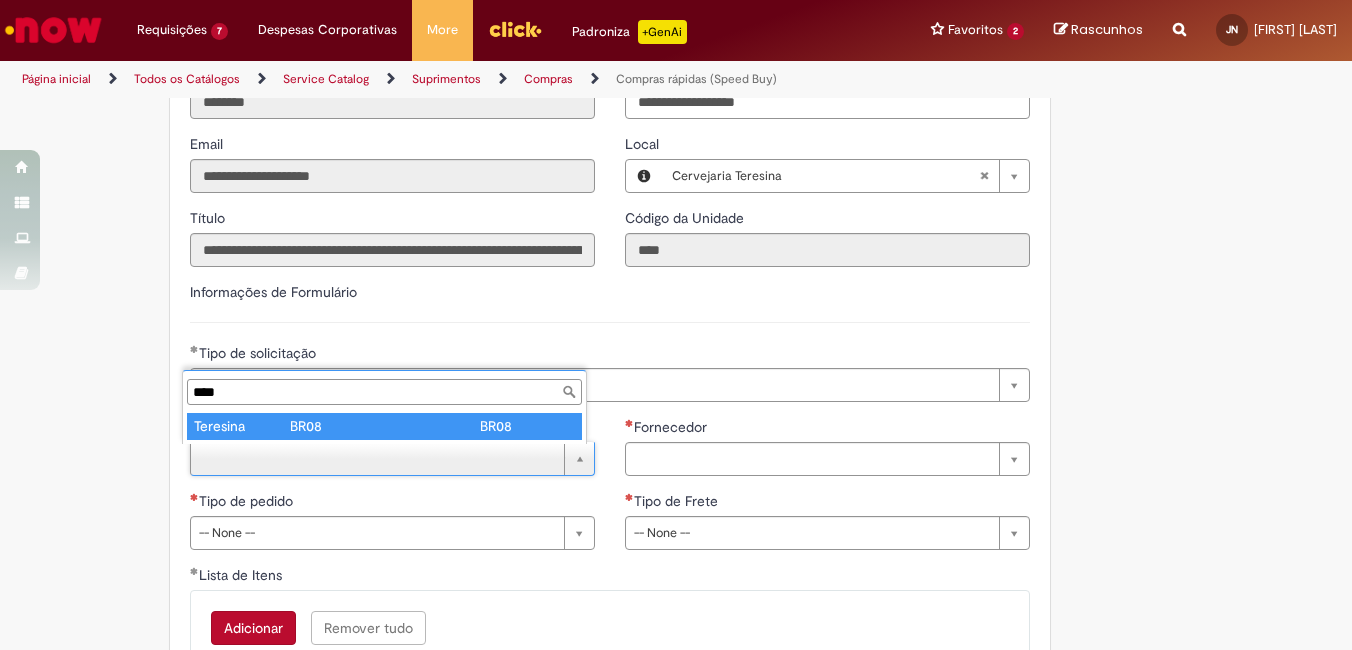 type on "****" 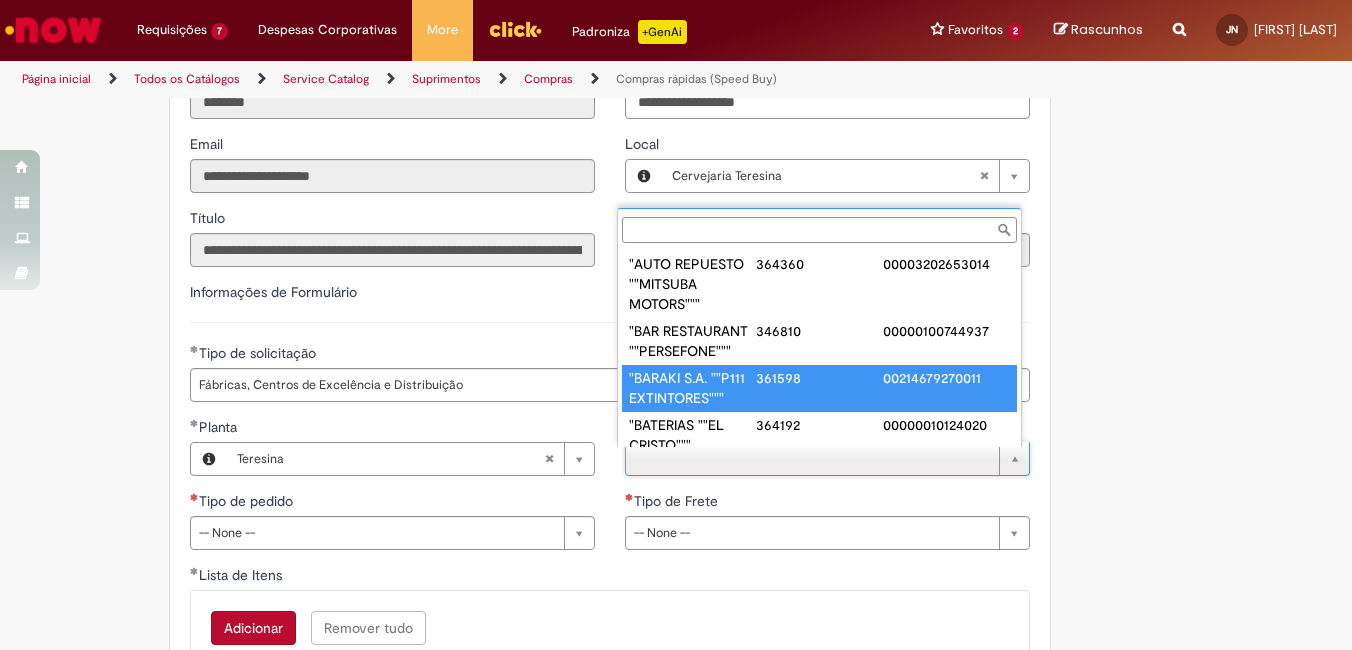 scroll, scrollTop: 0, scrollLeft: 0, axis: both 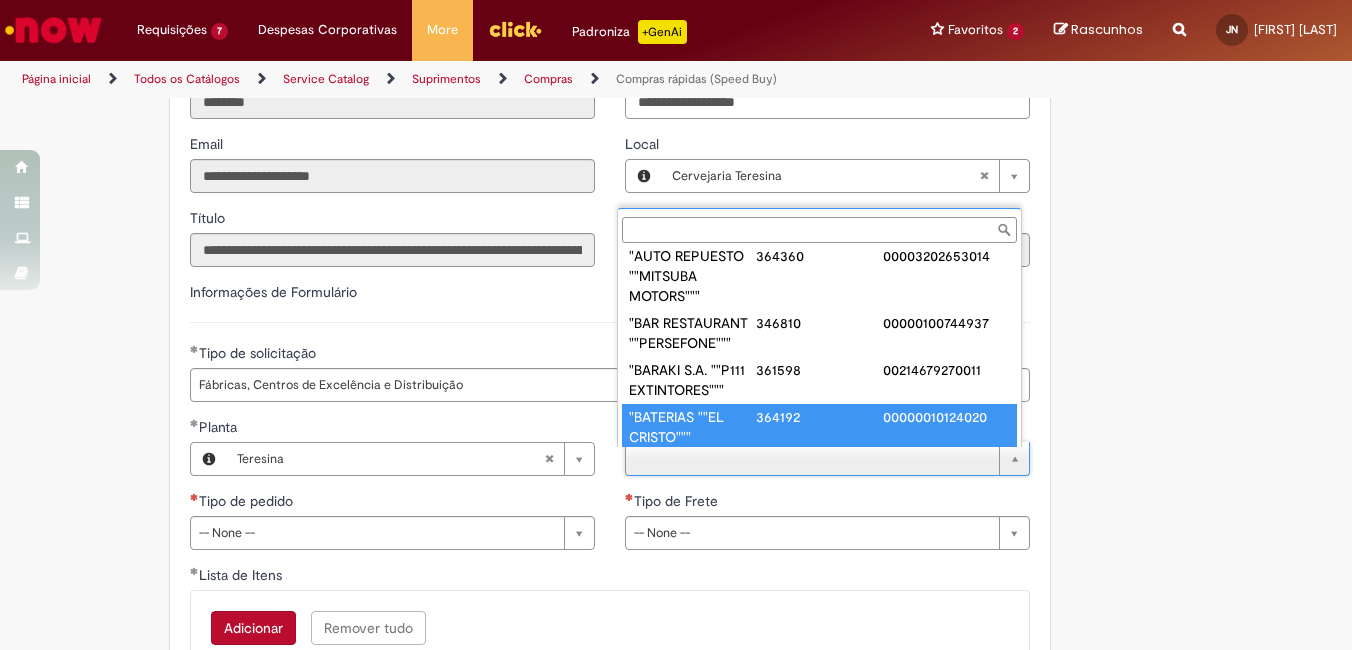 paste on "**********" 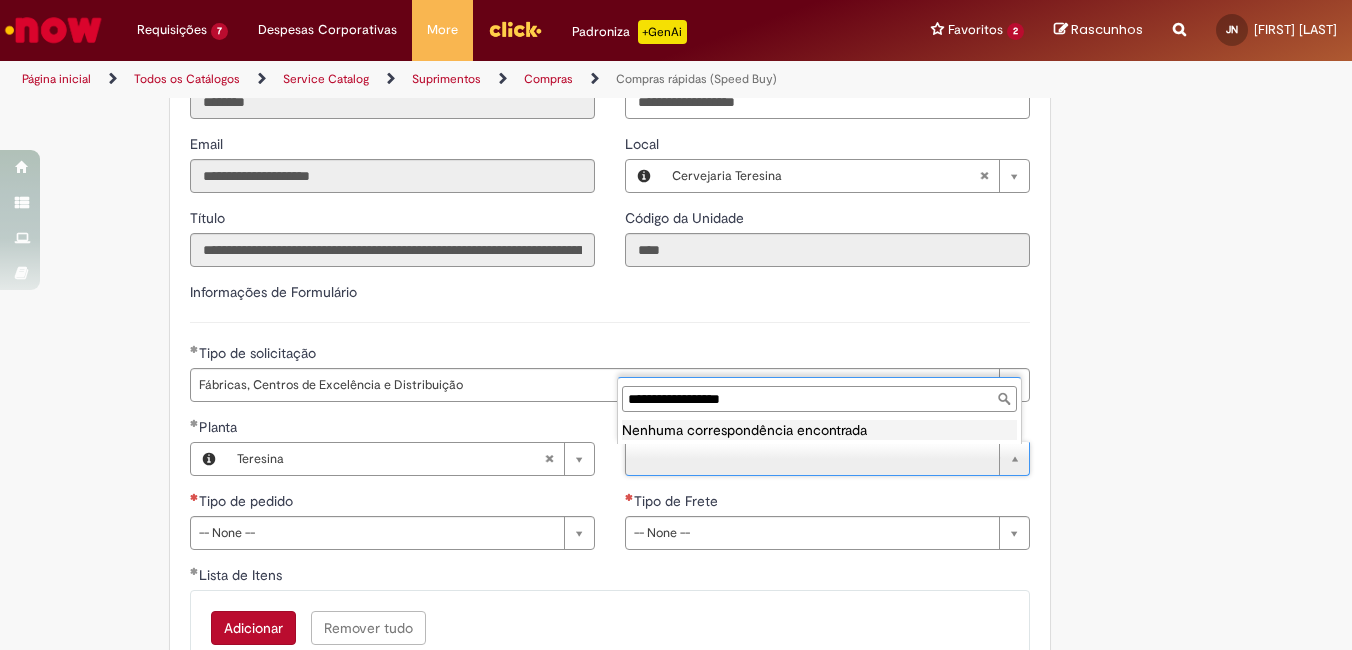 scroll, scrollTop: 0, scrollLeft: 0, axis: both 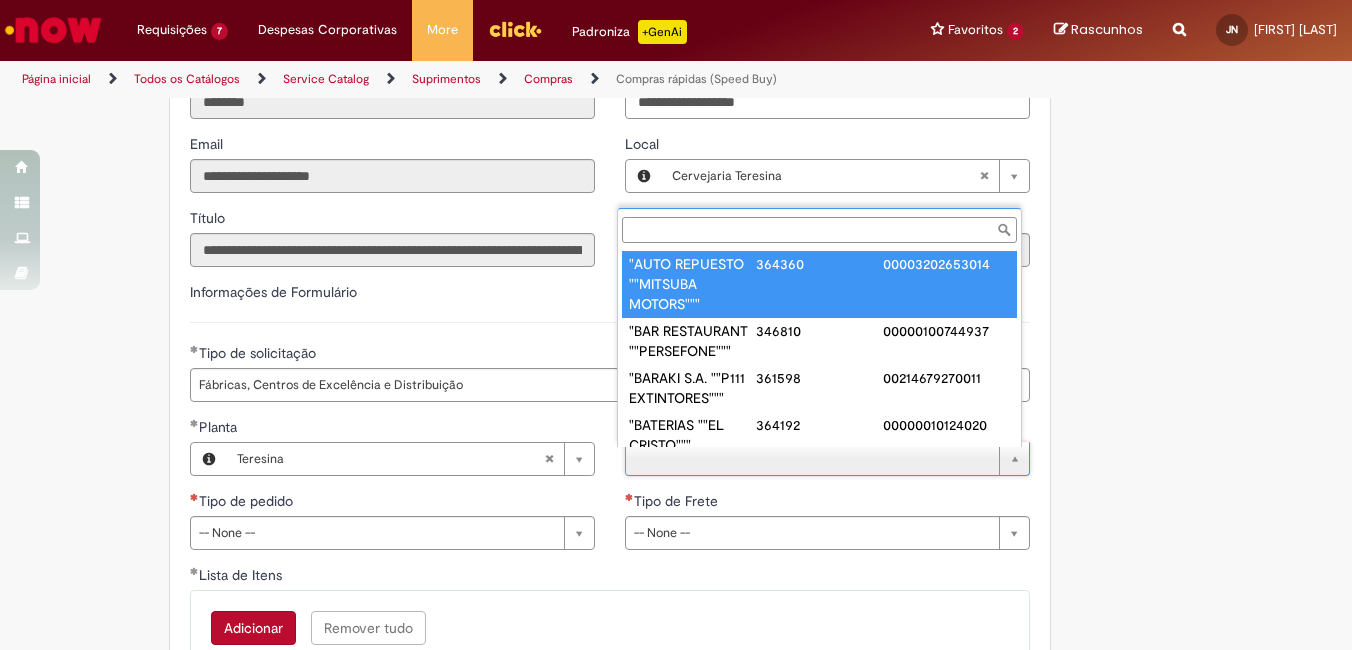 paste on "**********" 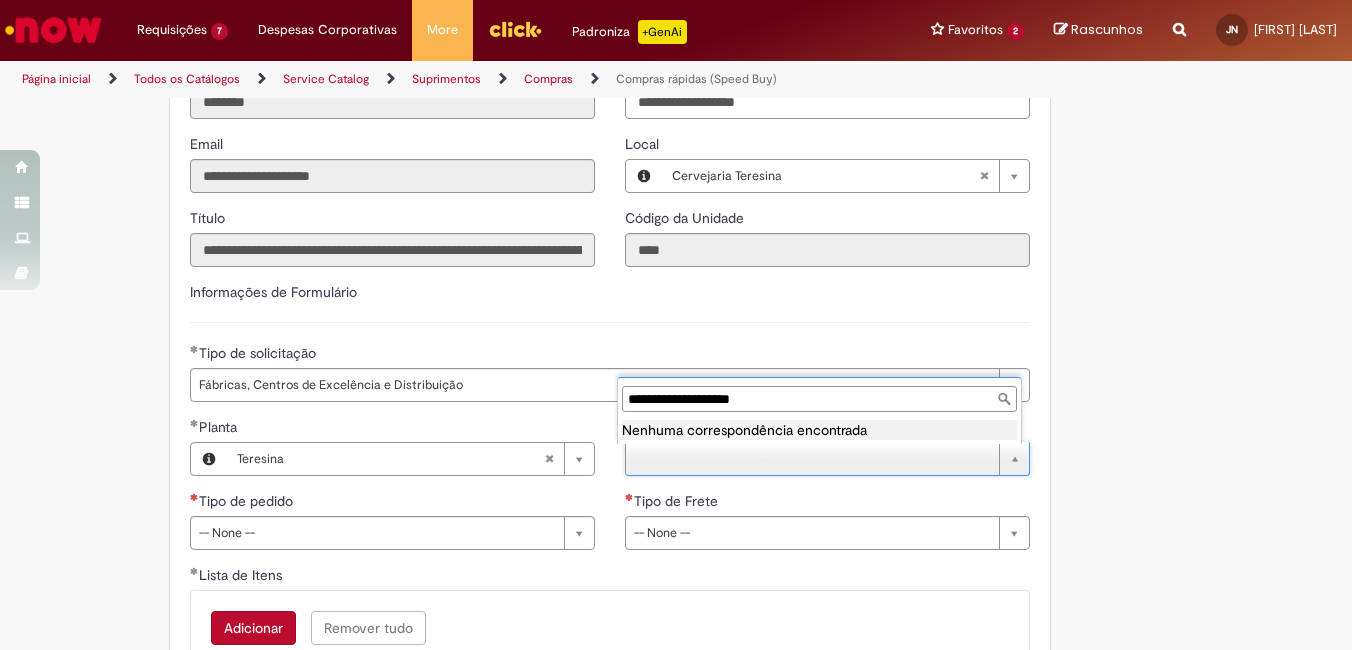 click on "**********" at bounding box center [819, 399] 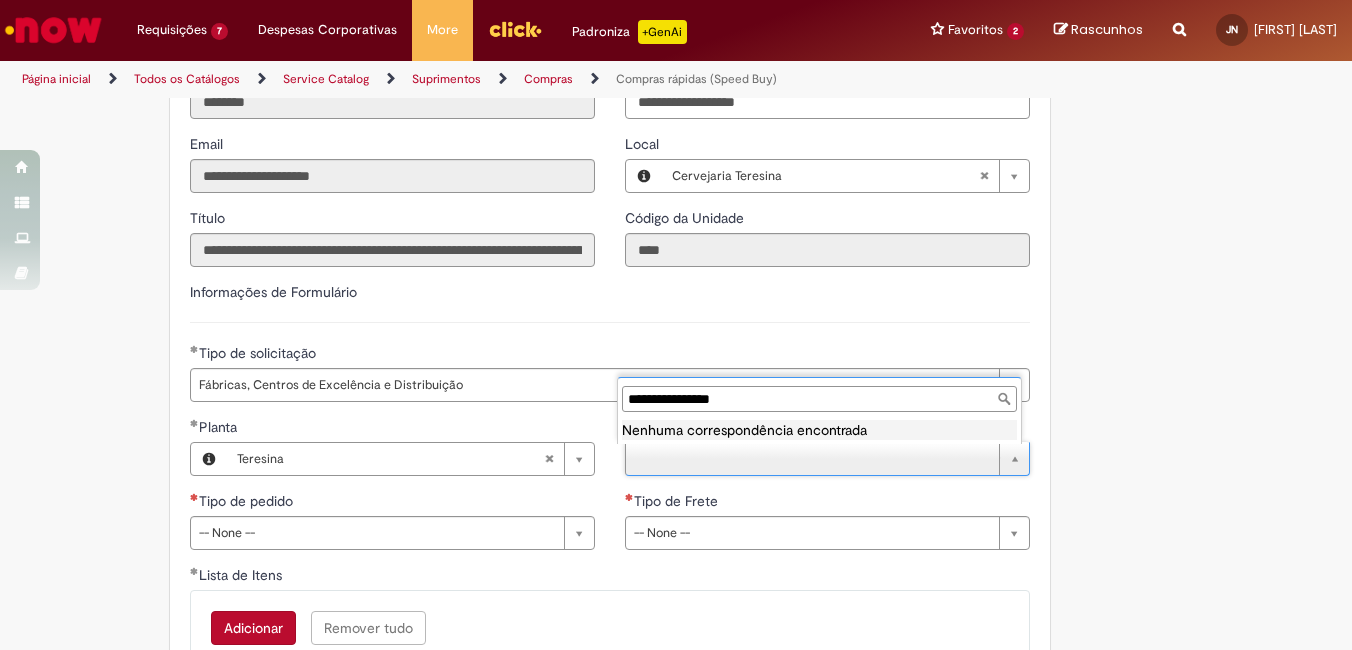 click on "**********" at bounding box center (819, 399) 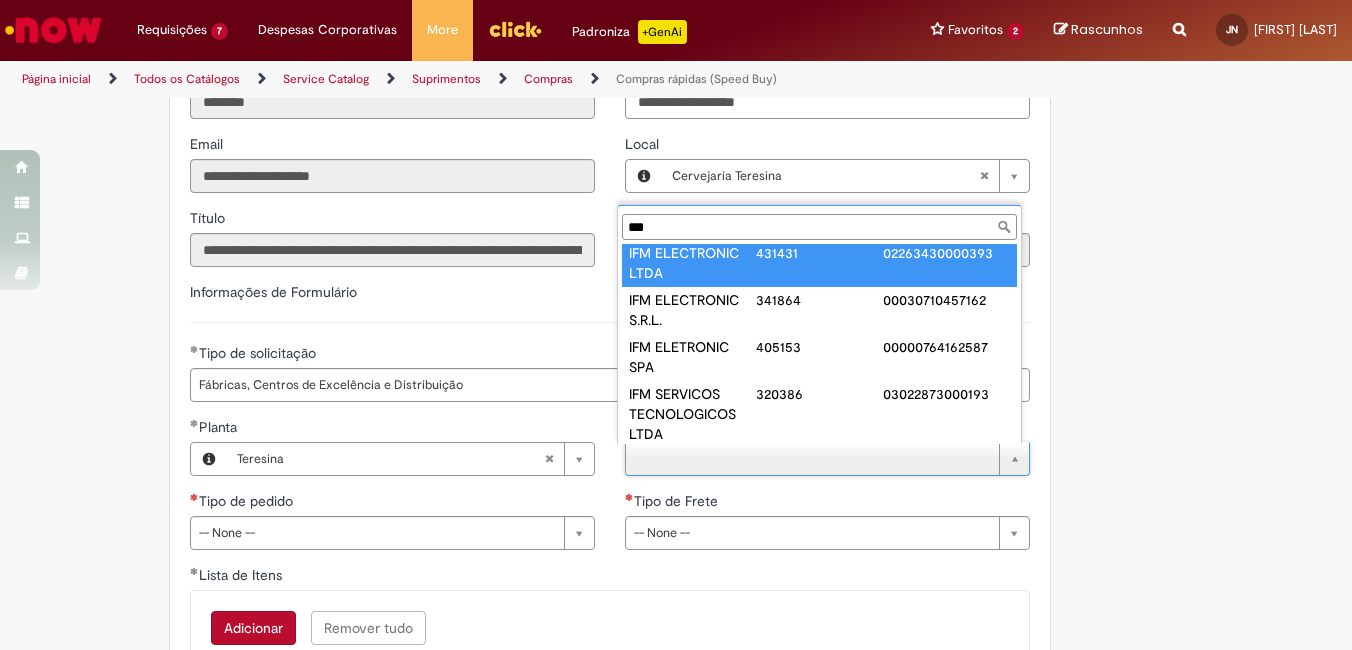 scroll, scrollTop: 51, scrollLeft: 0, axis: vertical 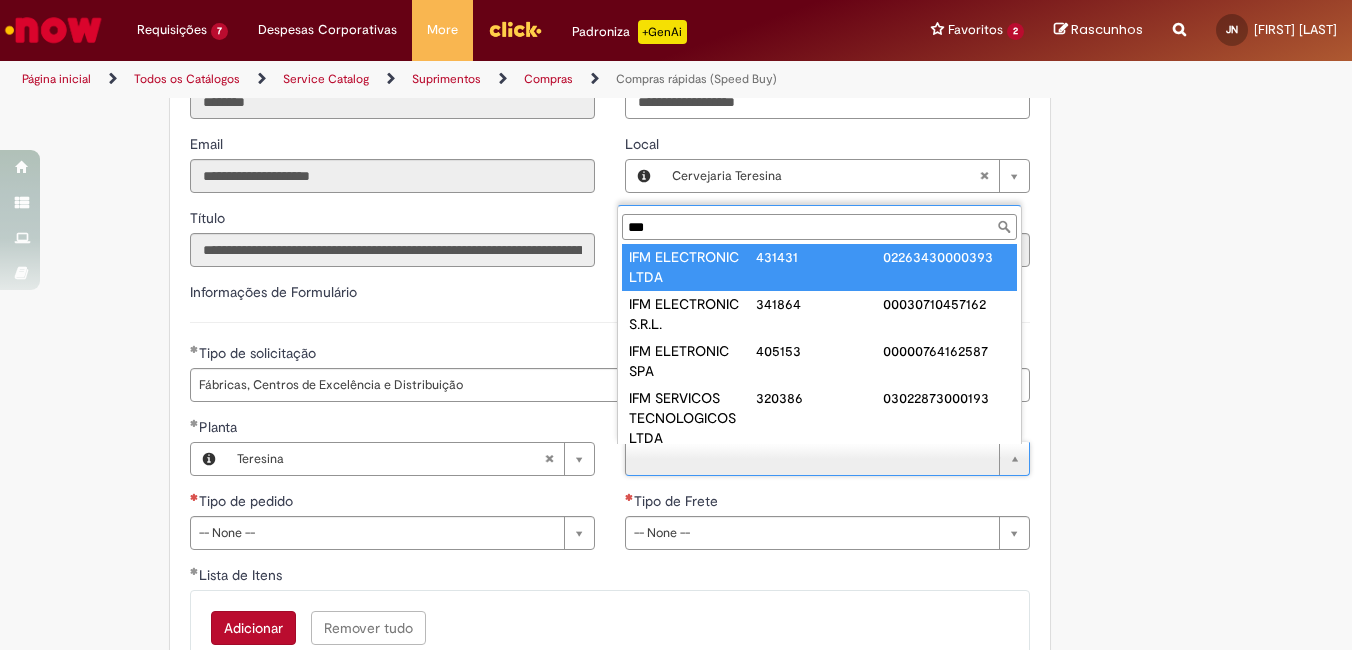 type on "***" 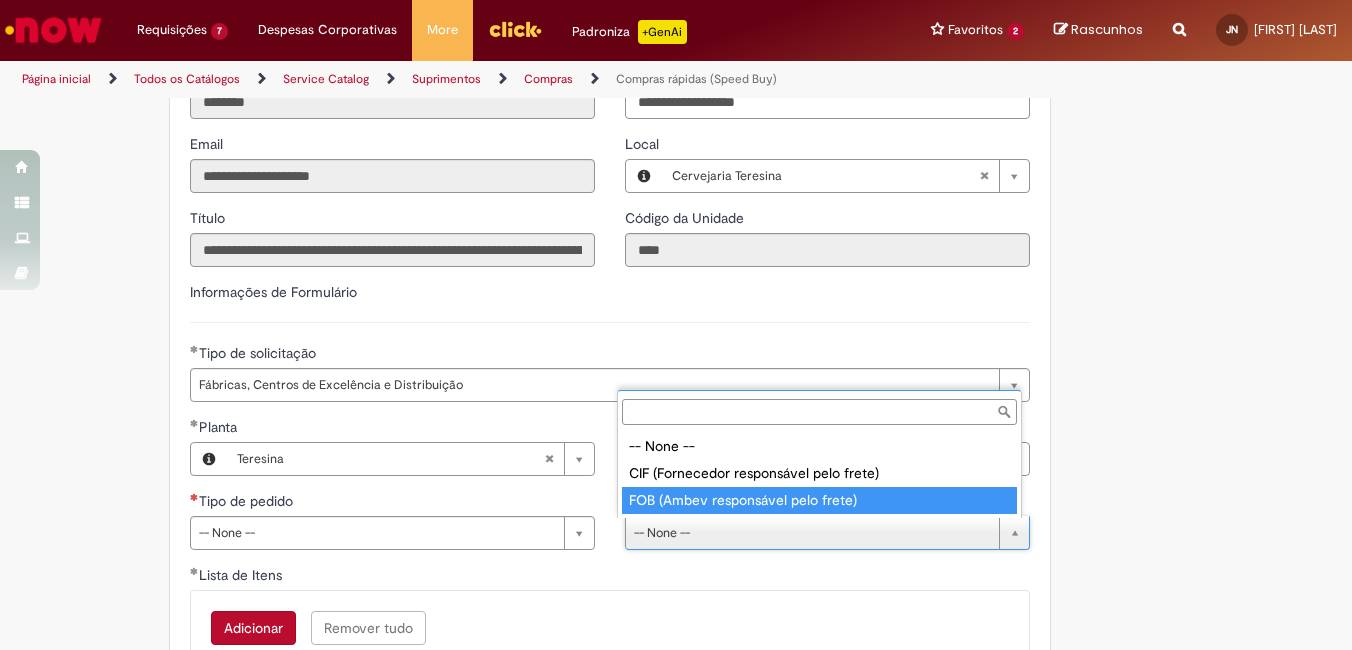 type on "**********" 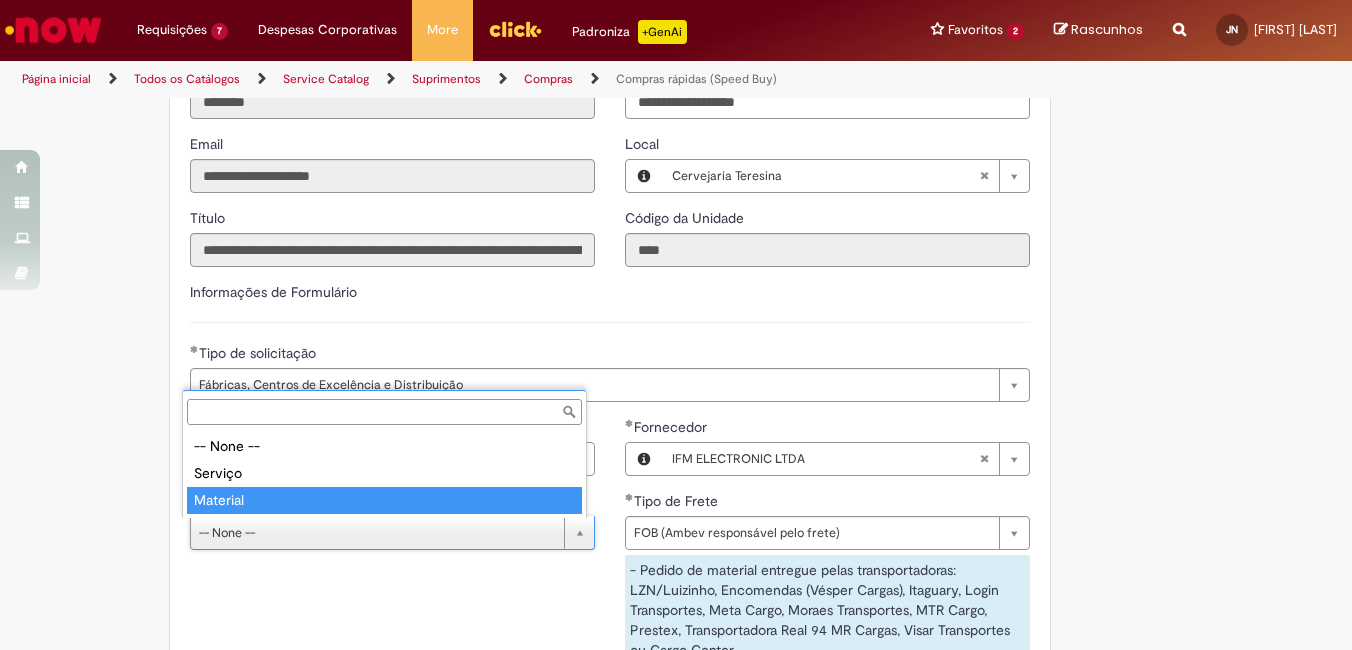 type on "********" 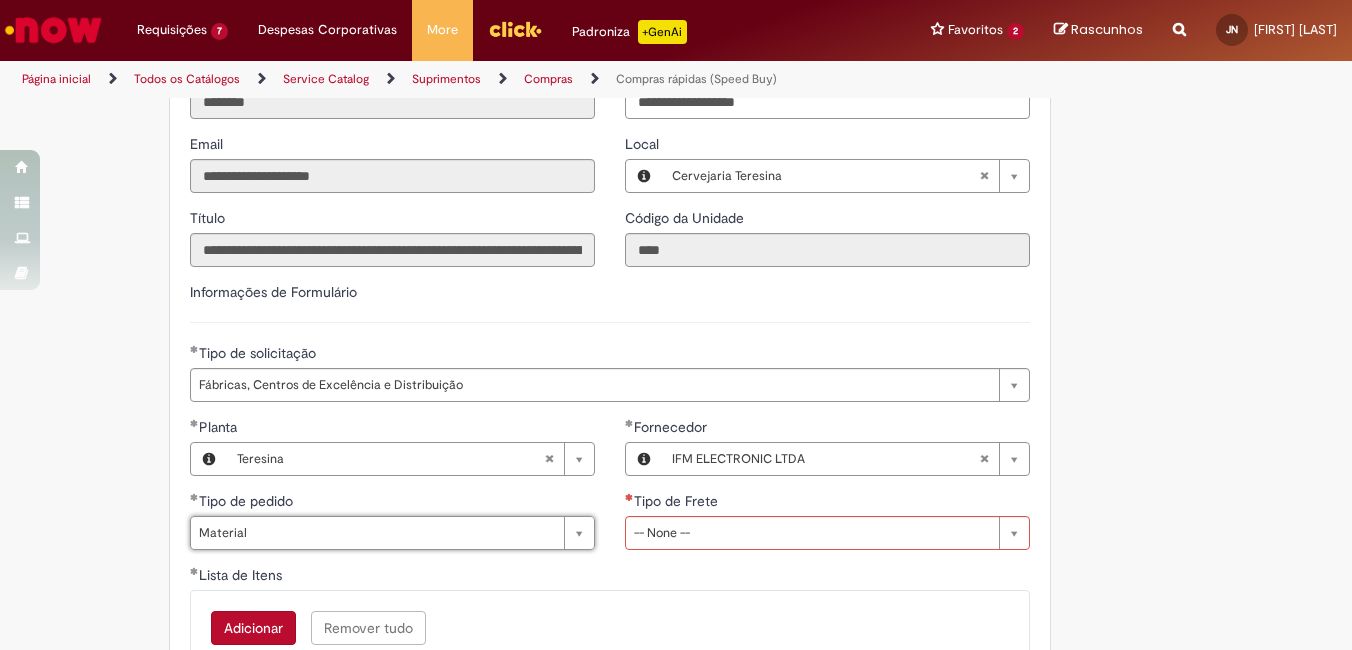 scroll, scrollTop: 2900, scrollLeft: 0, axis: vertical 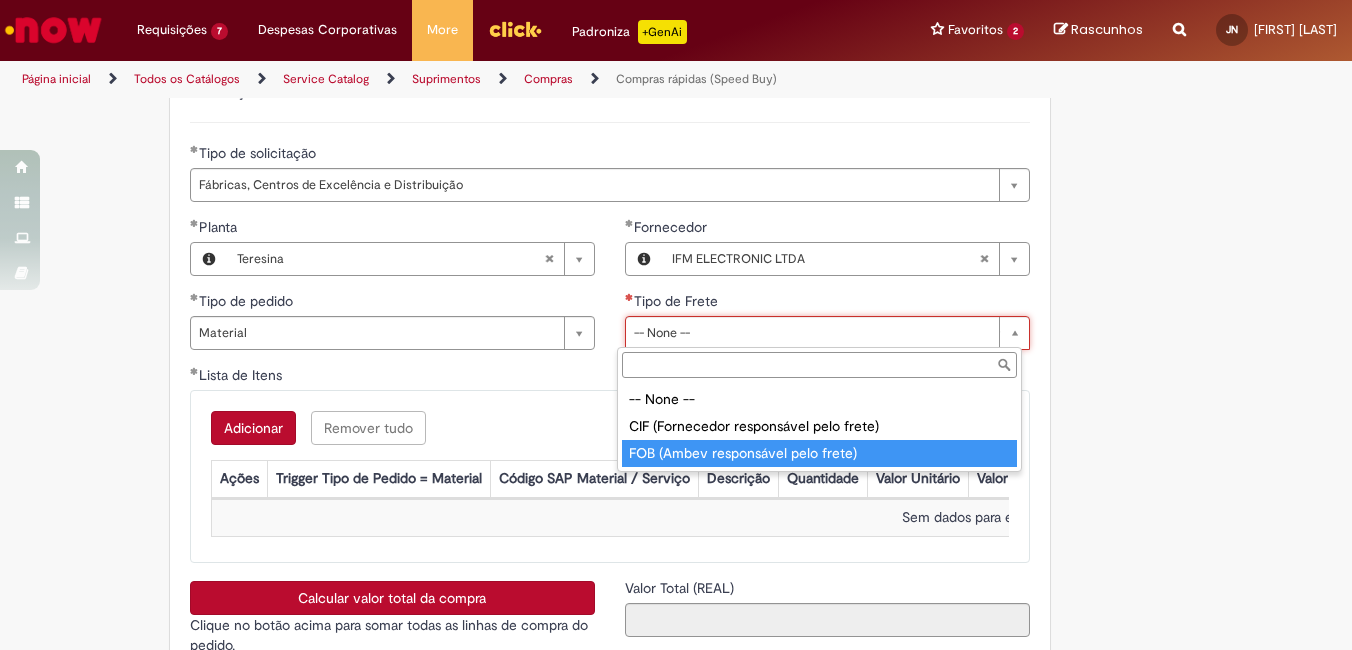 type on "**********" 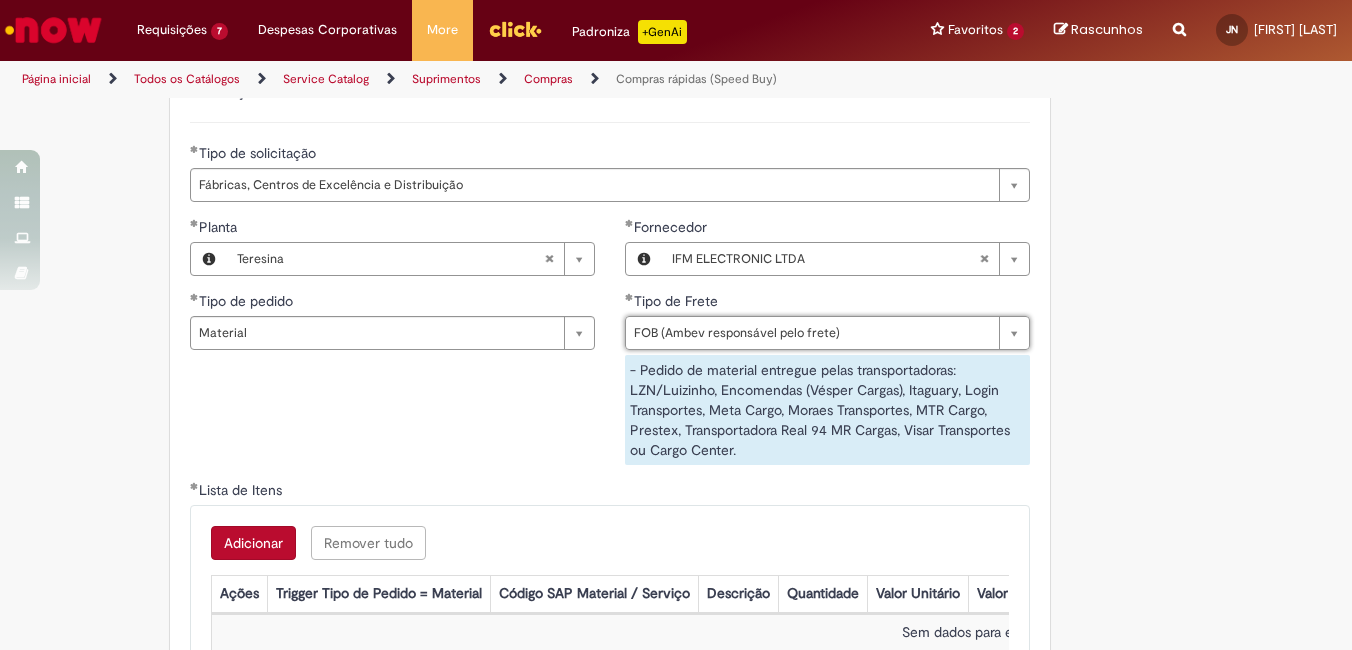 click on "**********" at bounding box center [610, 348] 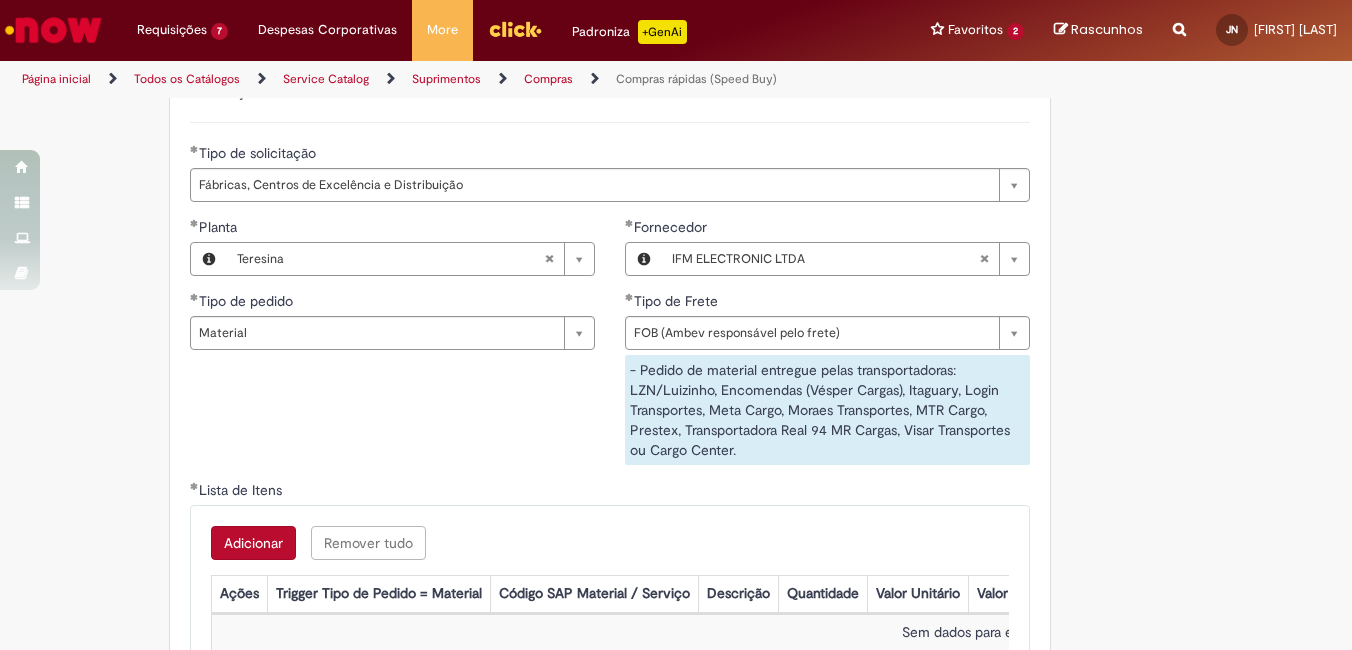 scroll, scrollTop: 3100, scrollLeft: 0, axis: vertical 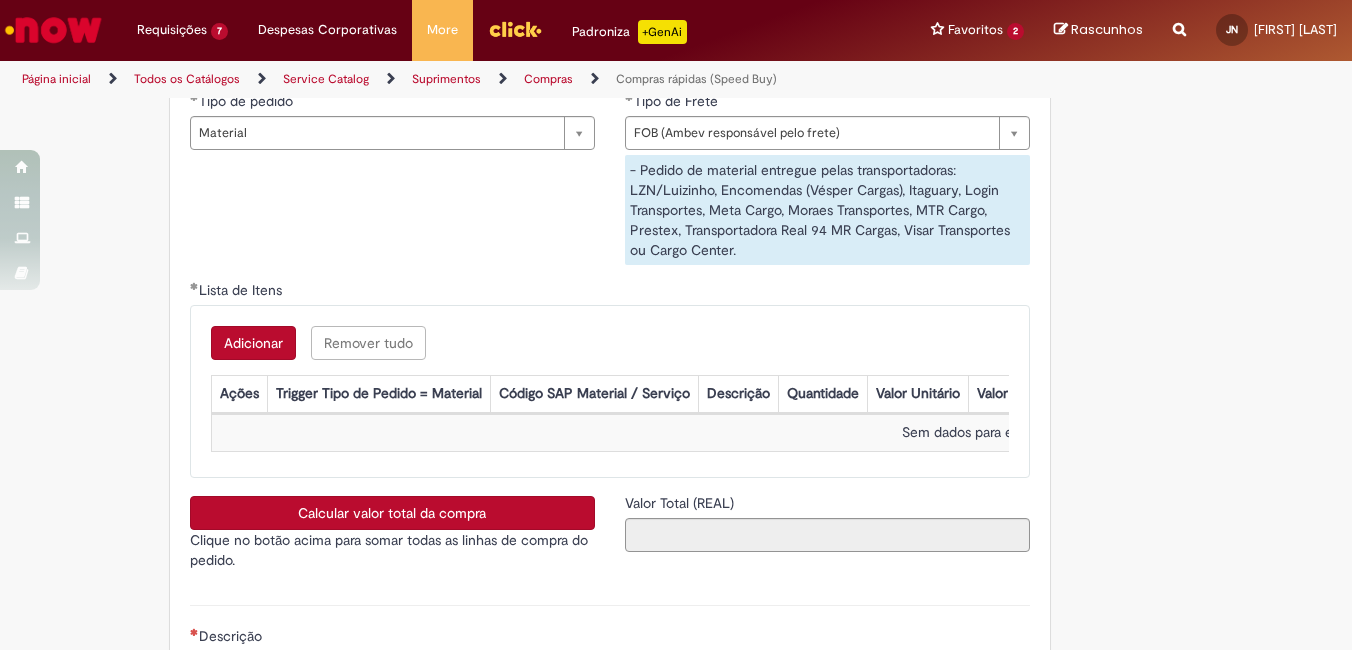 click on "Adicionar" at bounding box center [253, 343] 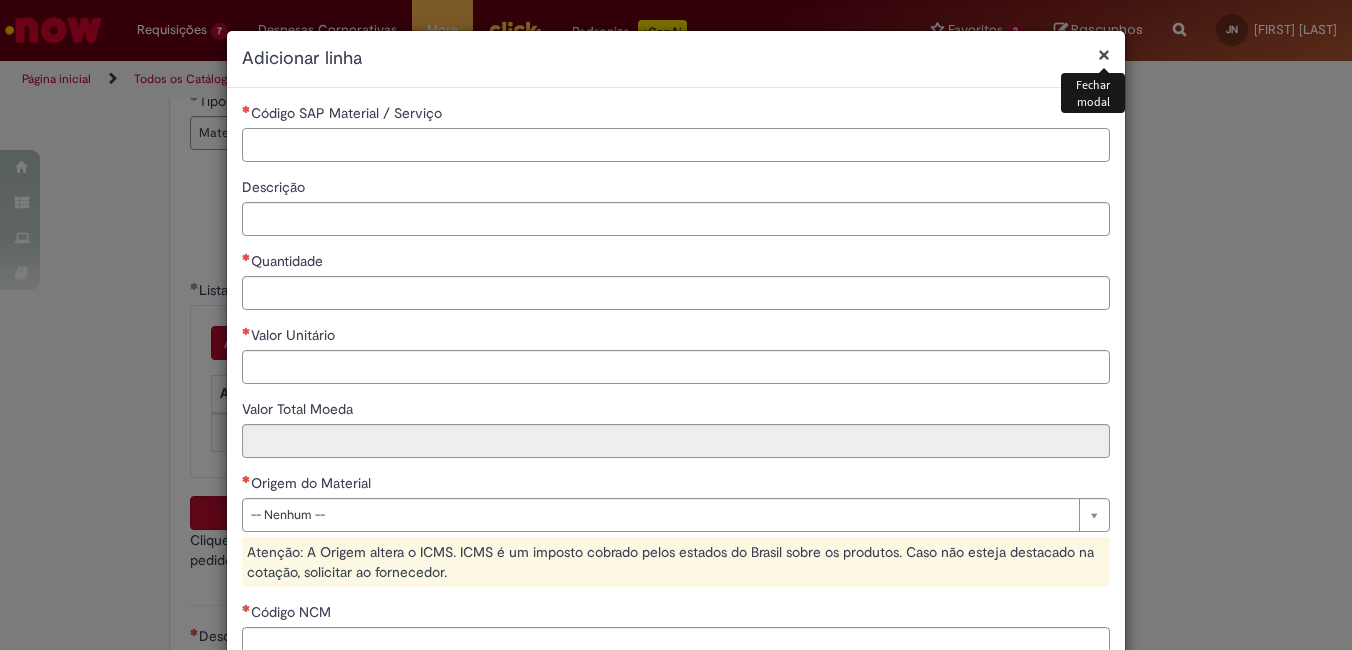click on "Código SAP Material / Serviço" at bounding box center (676, 145) 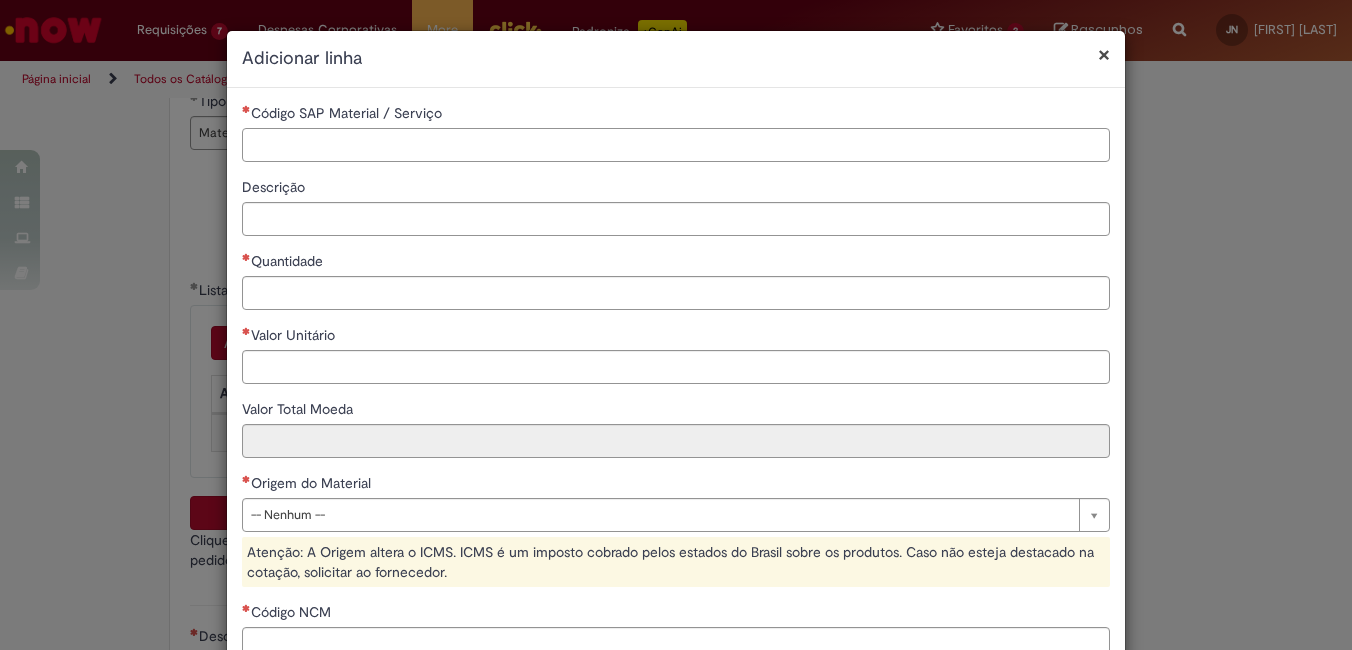 paste on "********" 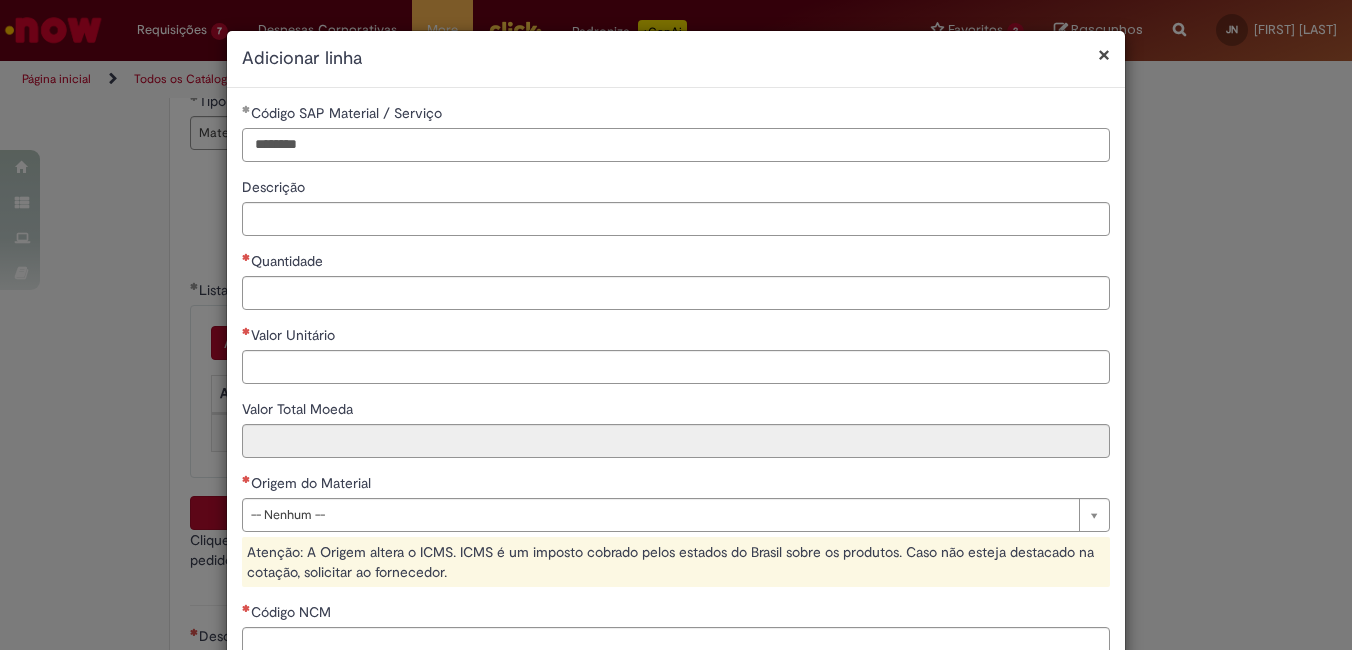 type on "********" 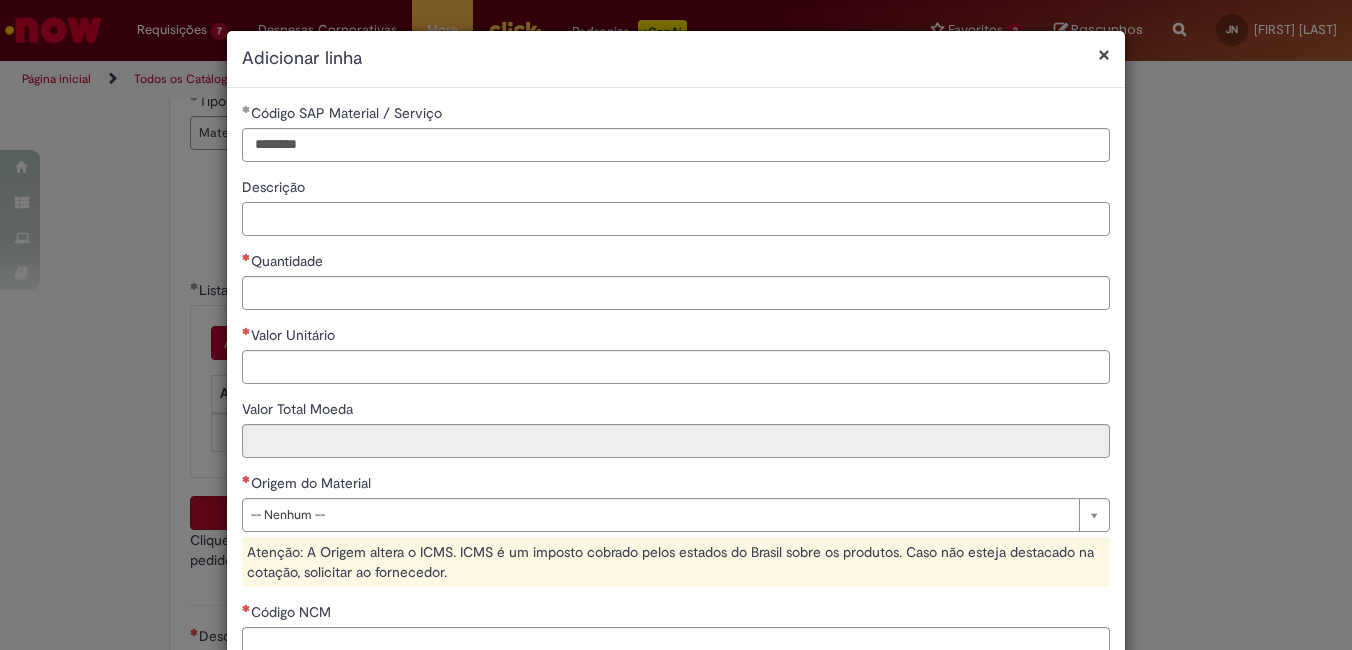 click on "Descrição" at bounding box center (676, 219) 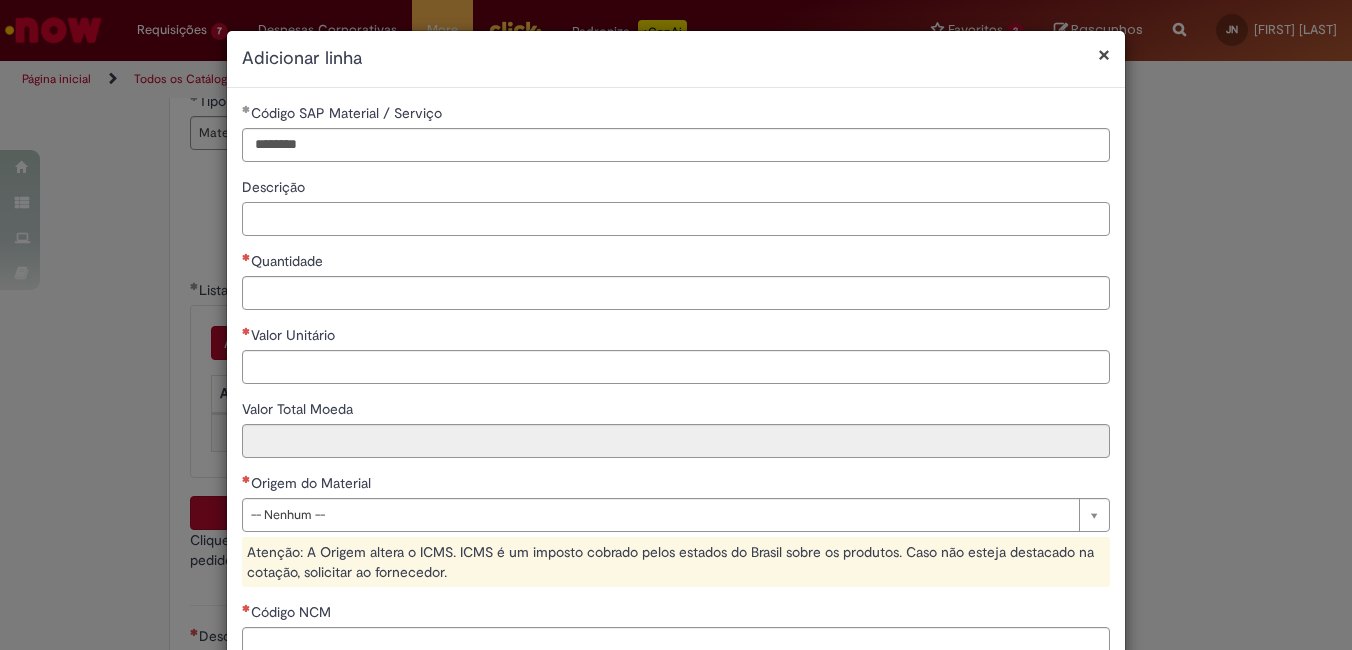 paste on "**********" 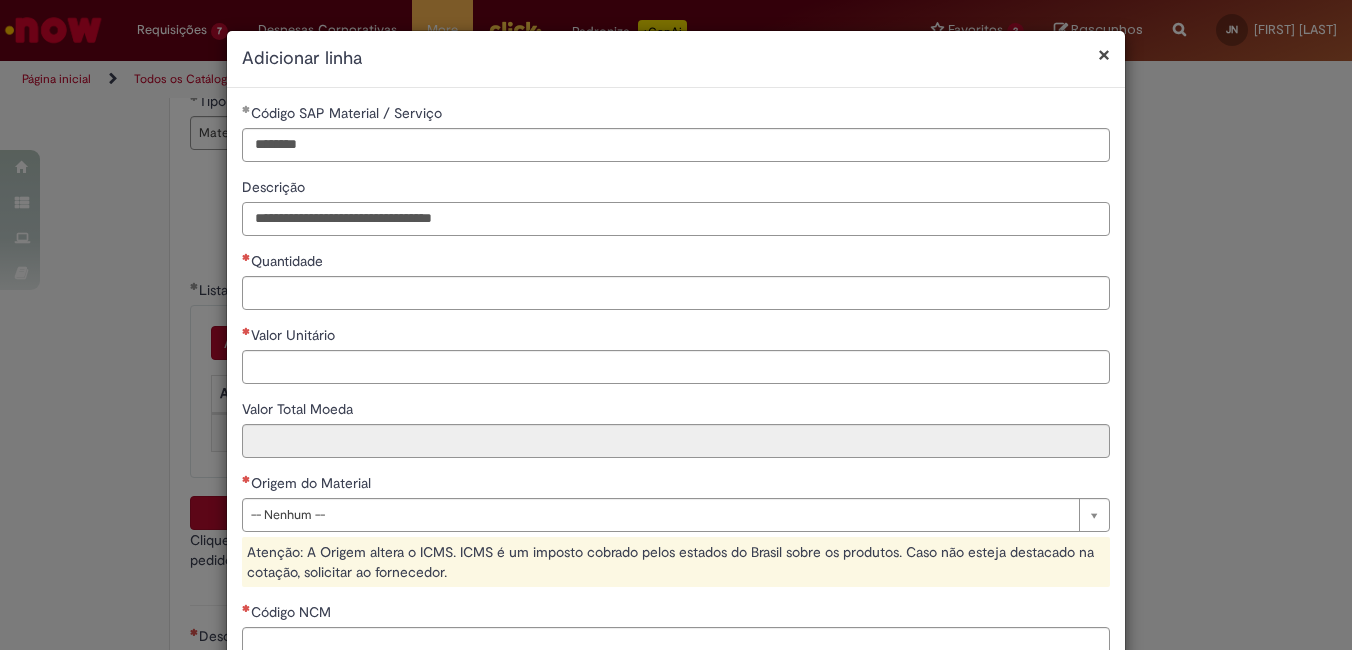 type on "**********" 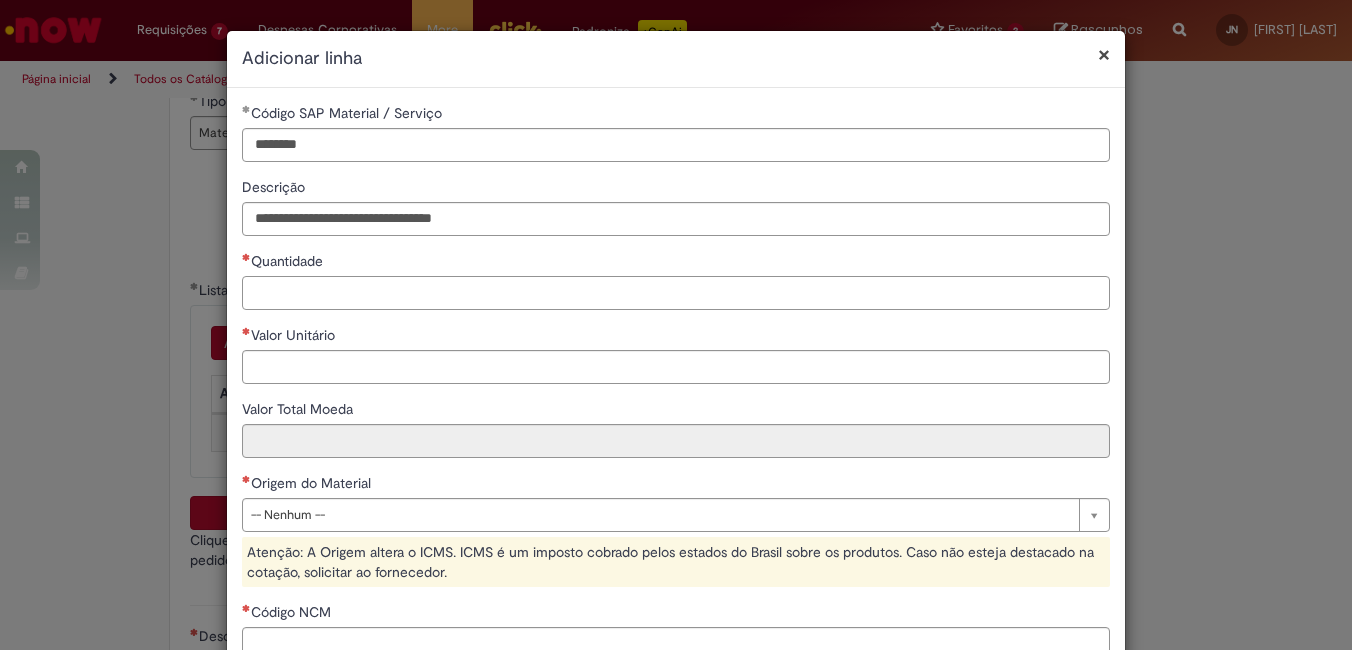click on "Quantidade" at bounding box center (676, 293) 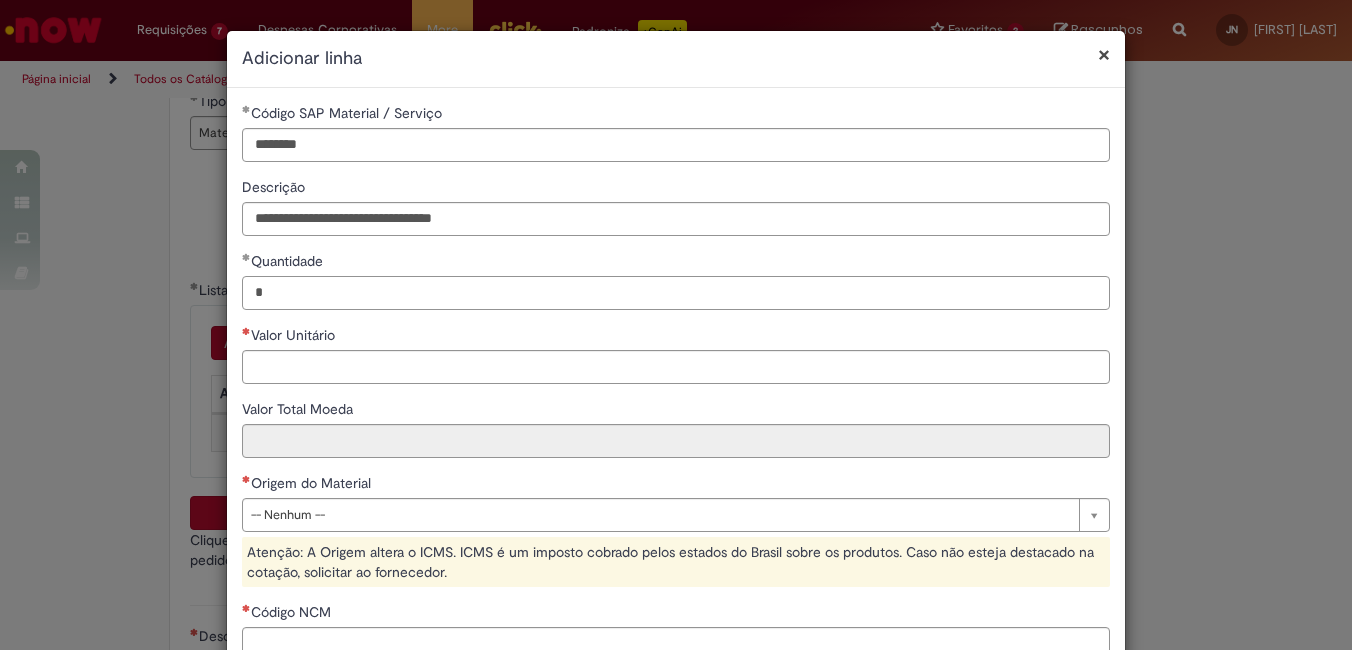 type on "*" 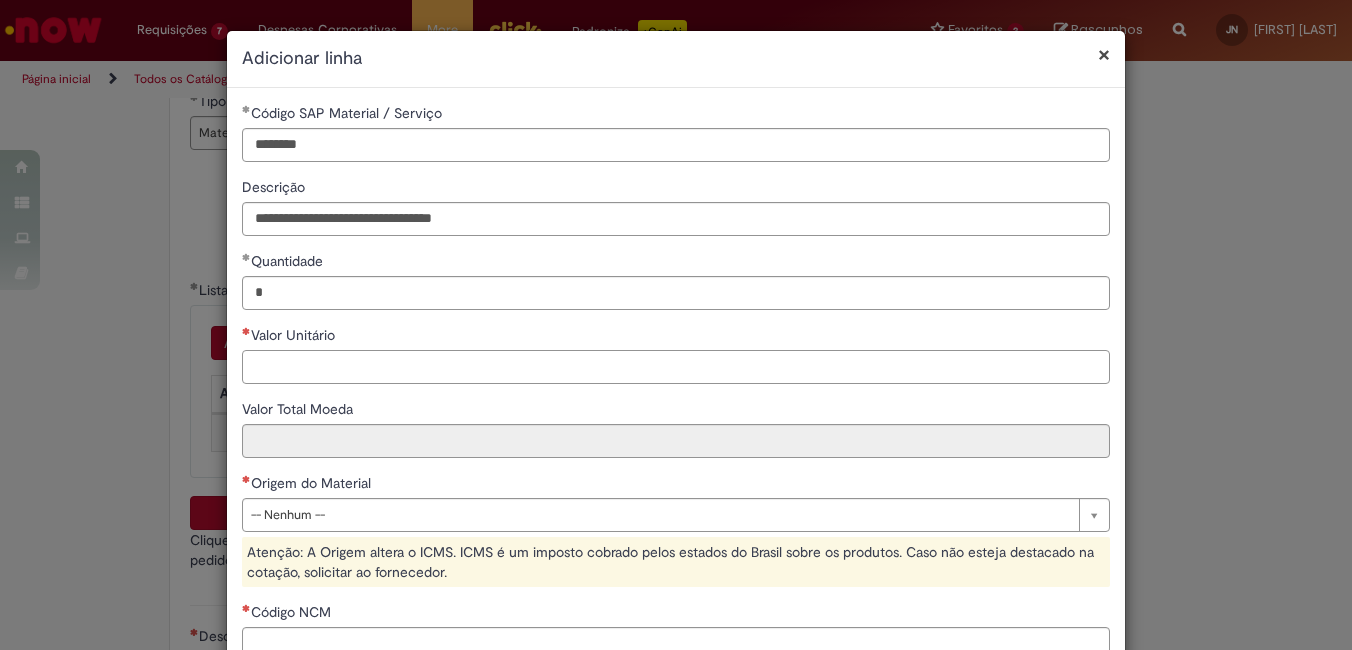 click on "Valor Unitário" at bounding box center [676, 367] 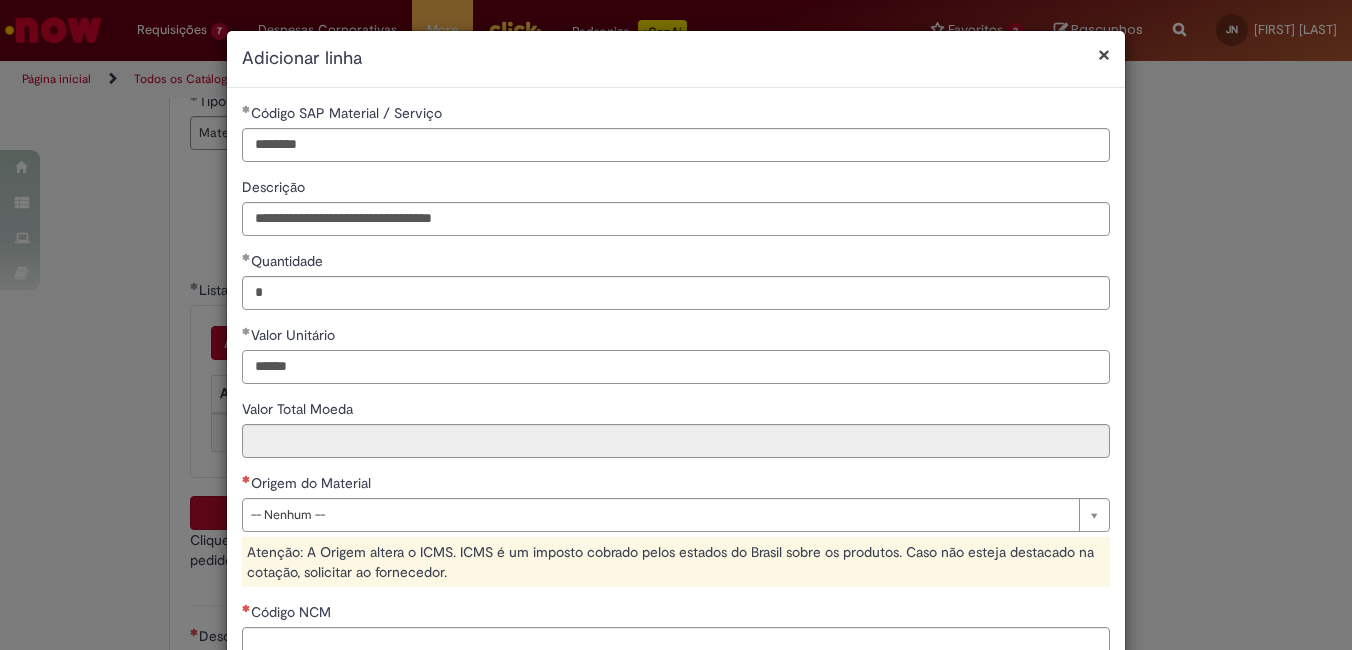 type on "******" 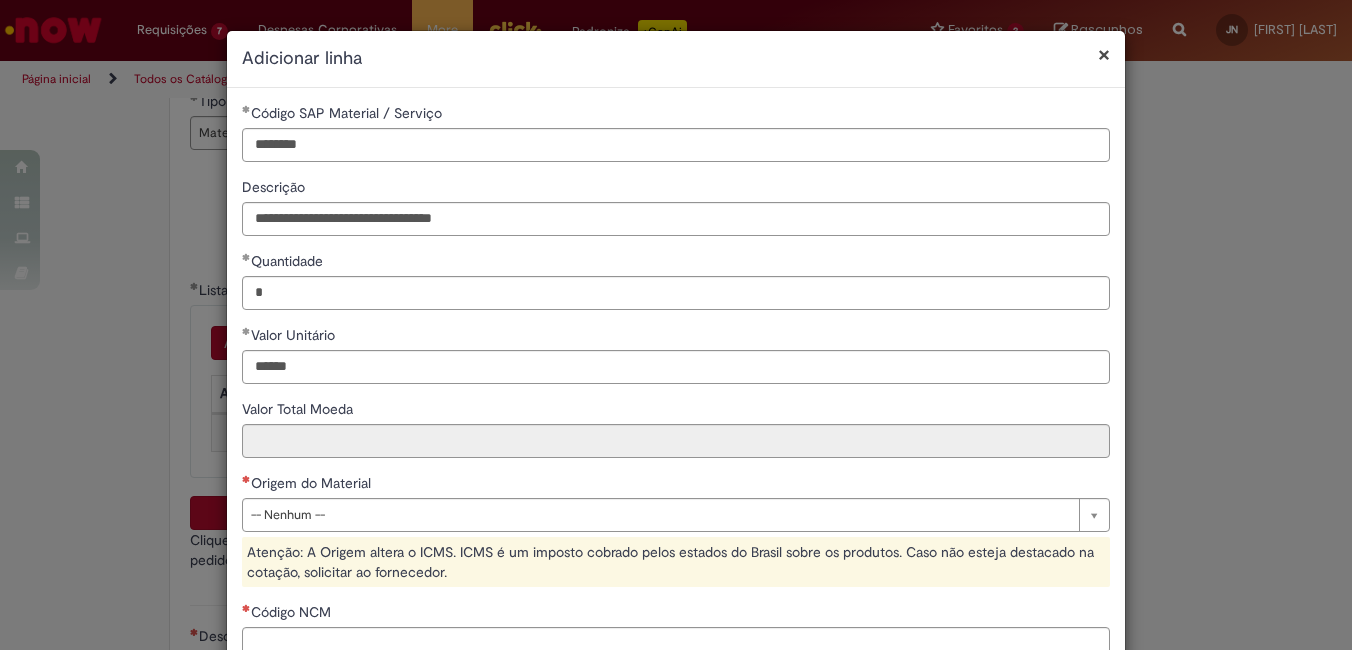 type on "******" 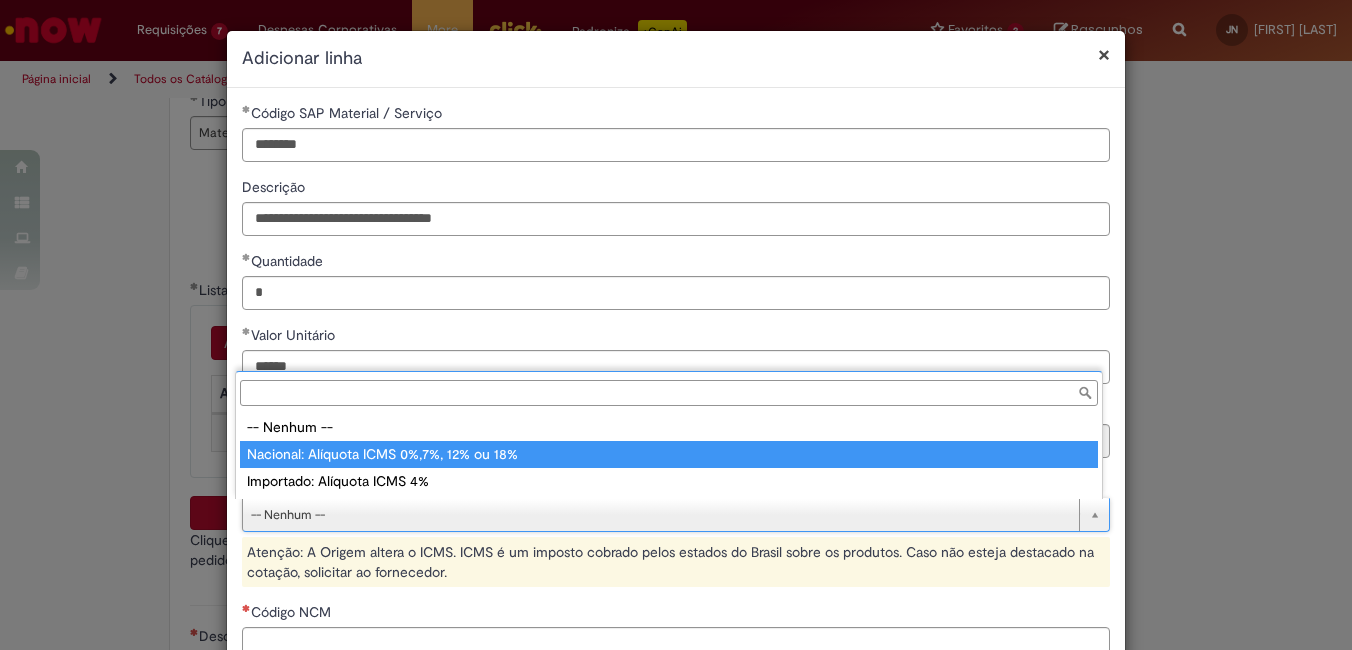 type on "**********" 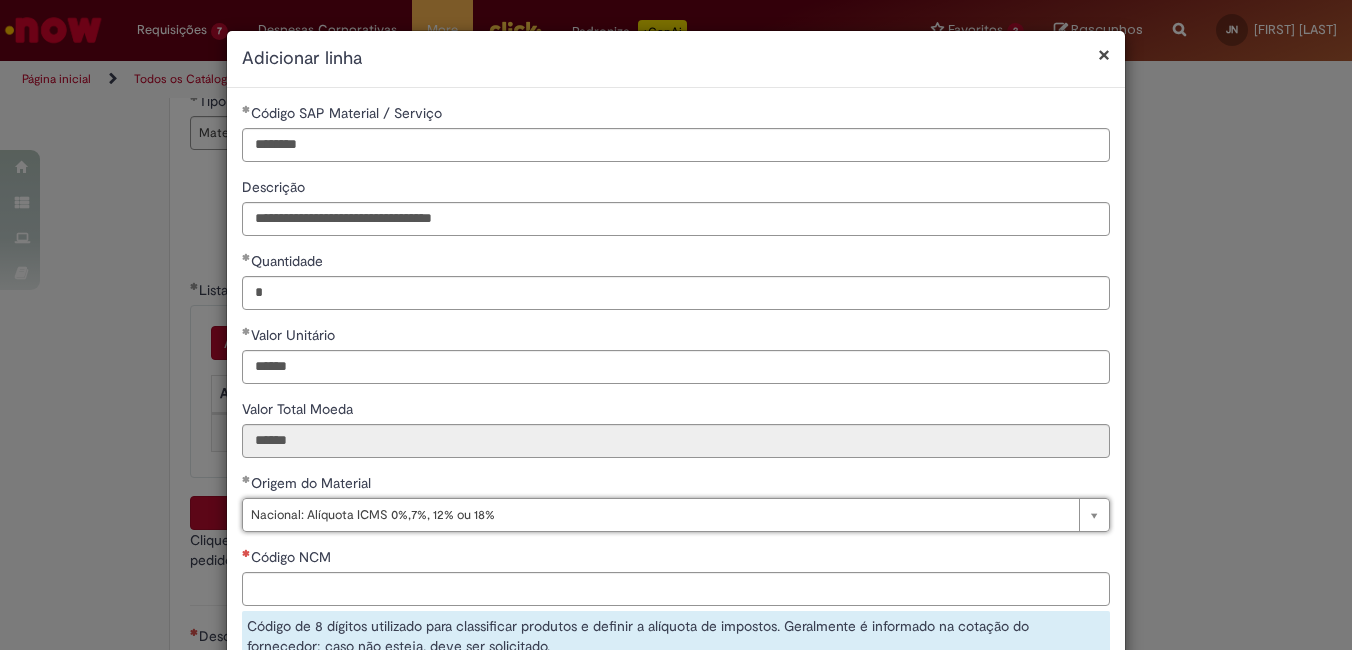 scroll, scrollTop: 200, scrollLeft: 0, axis: vertical 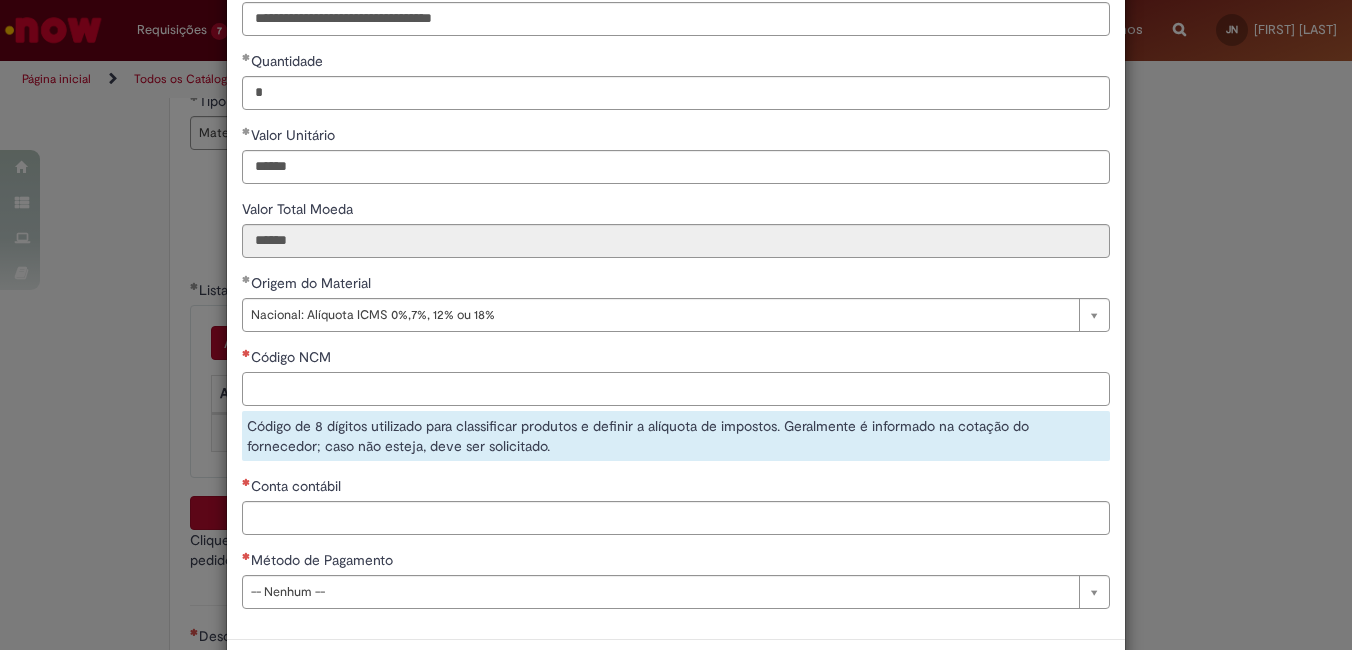 click on "Código NCM" at bounding box center (676, 389) 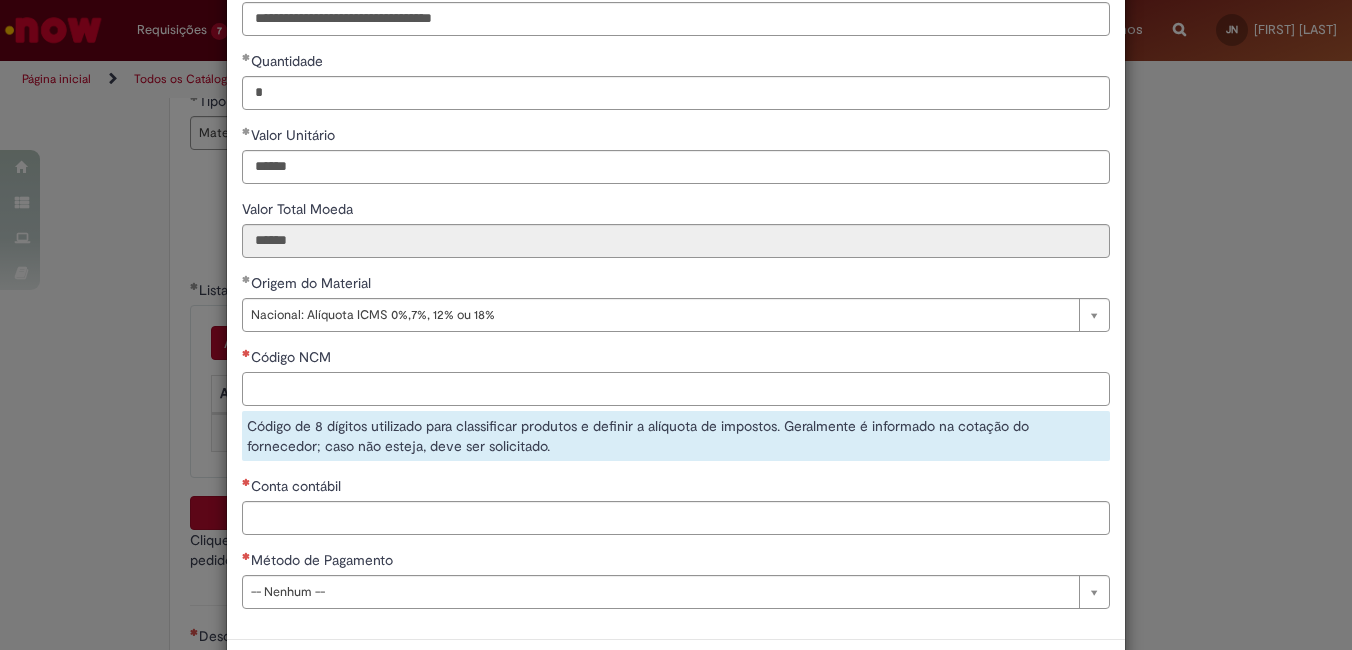 type on "********" 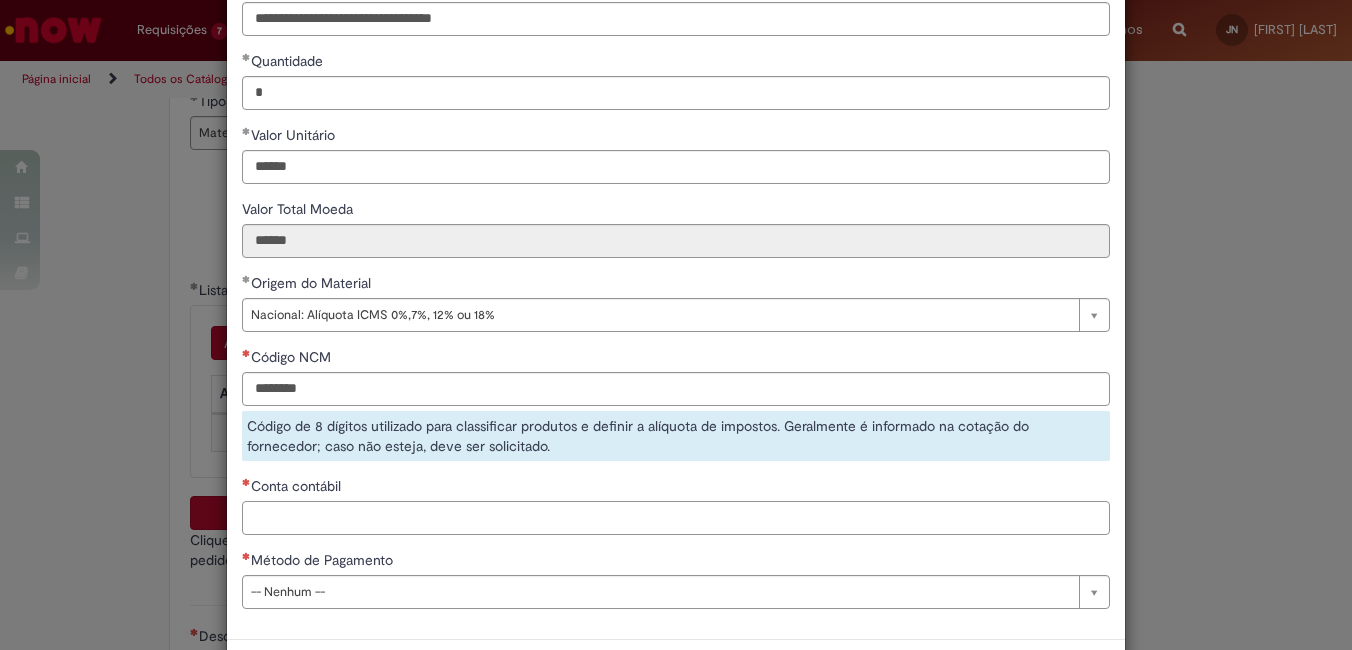 type on "********" 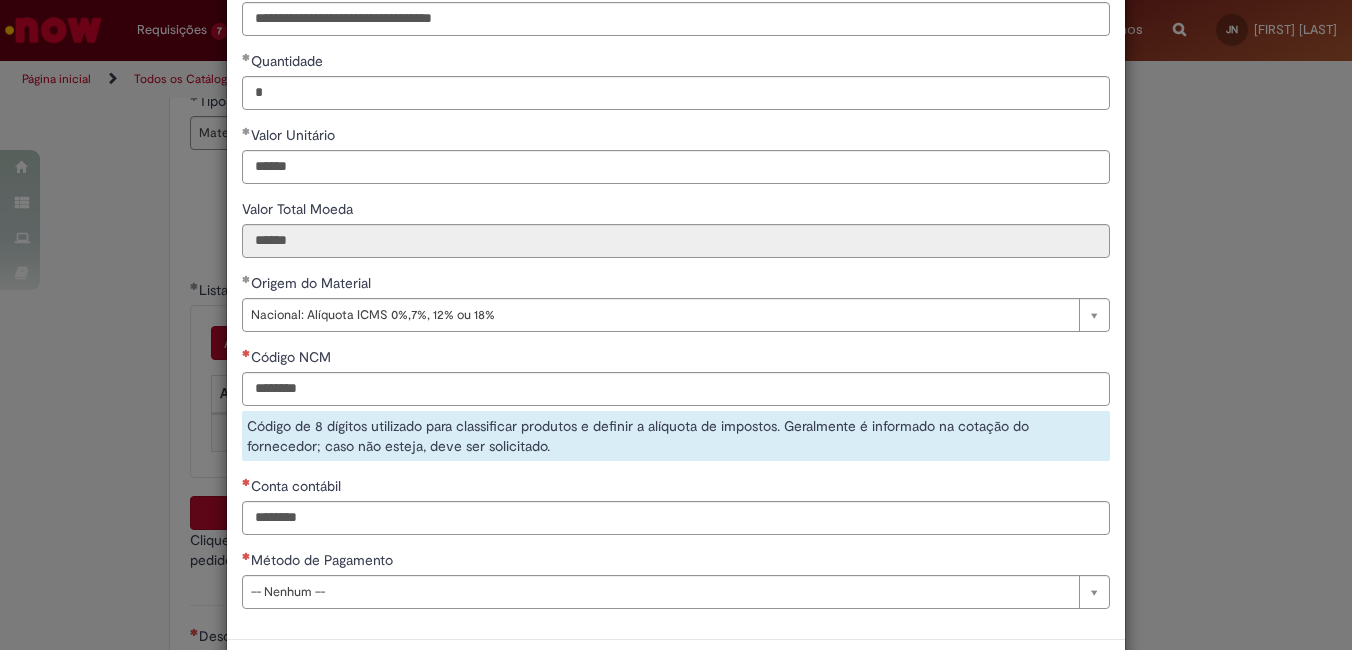 type on "*****" 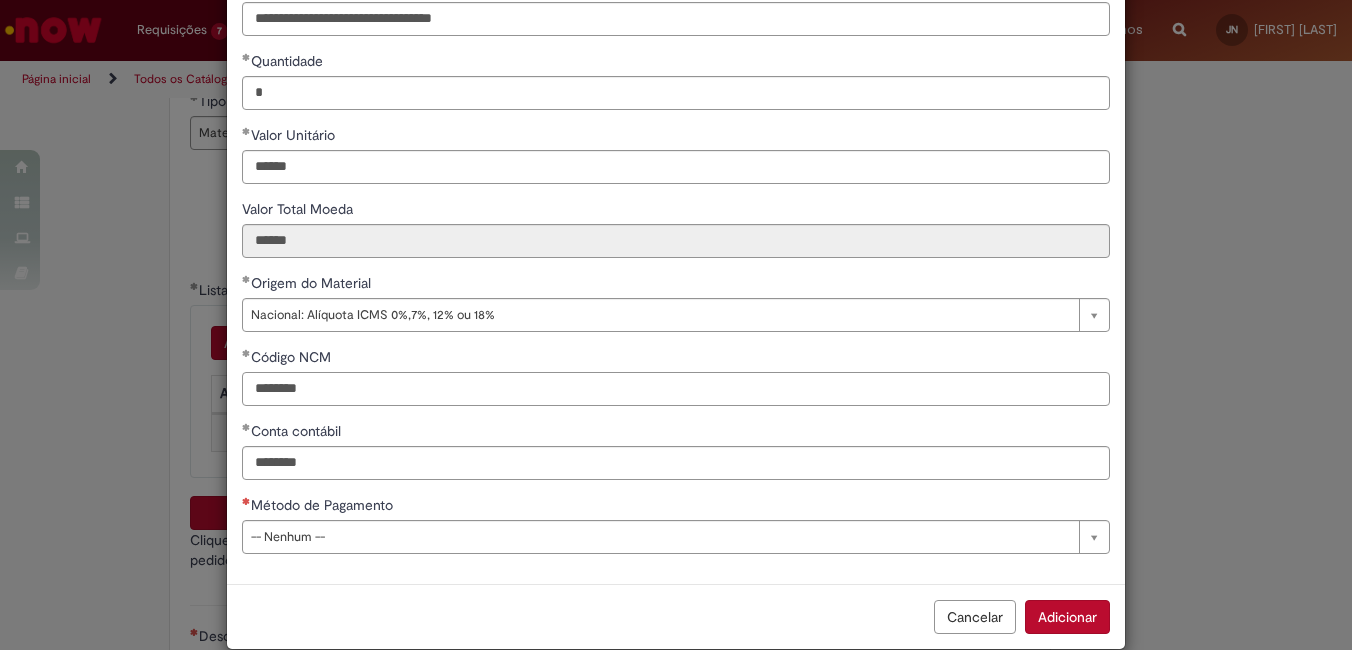 scroll, scrollTop: 230, scrollLeft: 0, axis: vertical 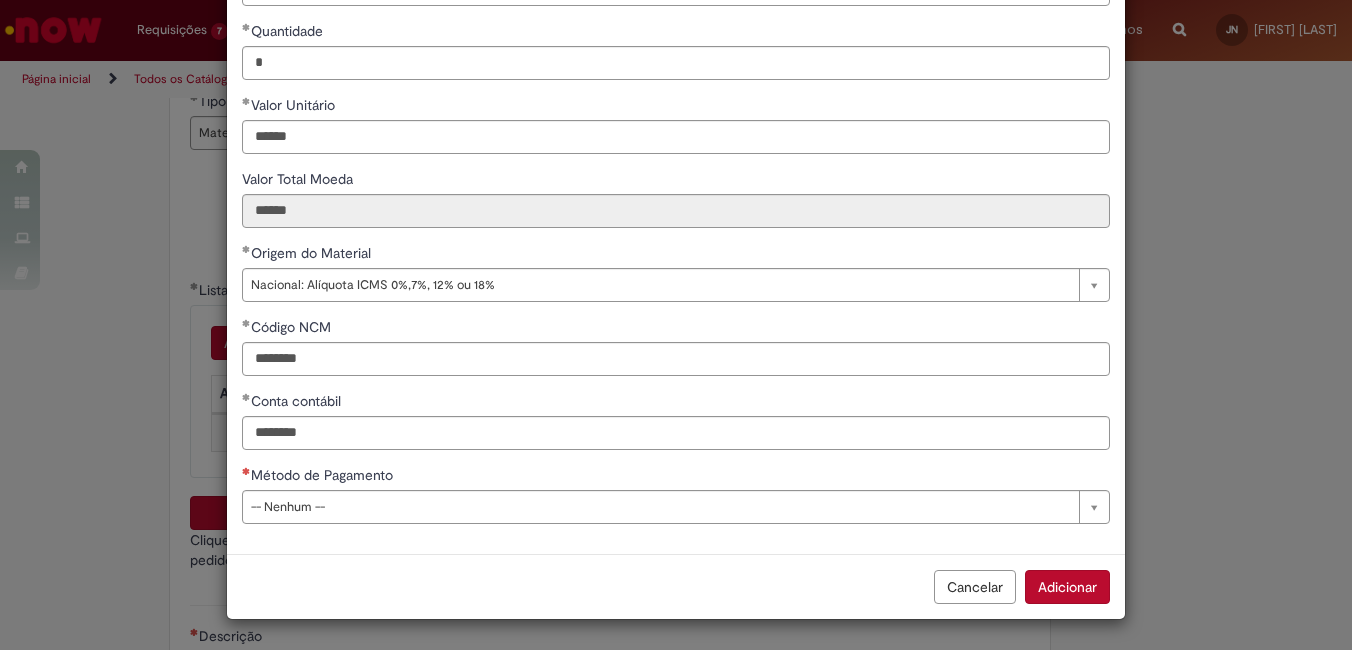 type 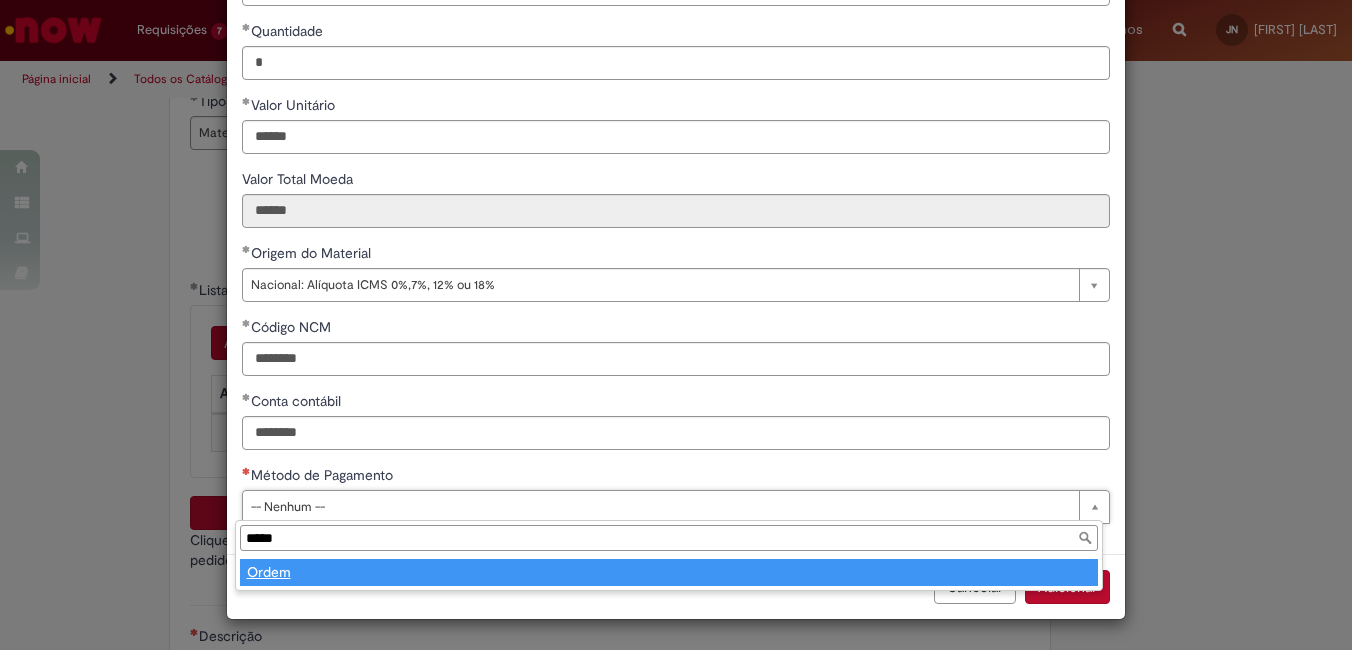 type on "*****" 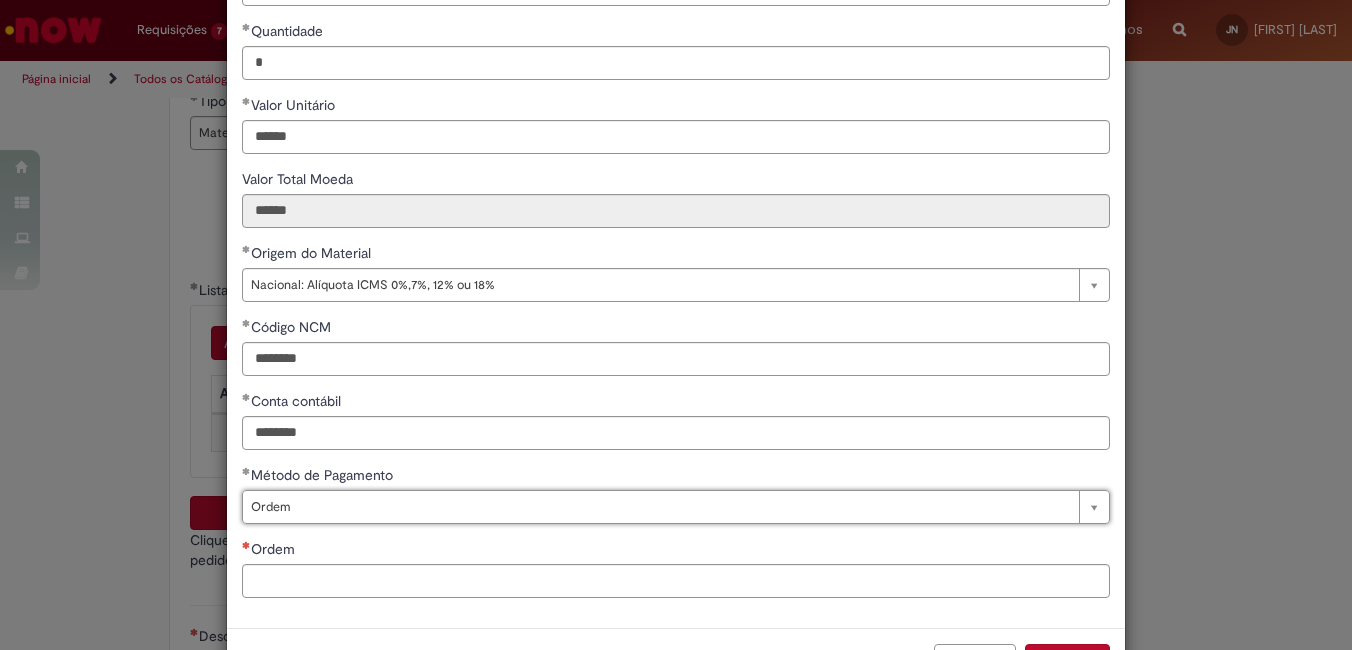 scroll, scrollTop: 304, scrollLeft: 0, axis: vertical 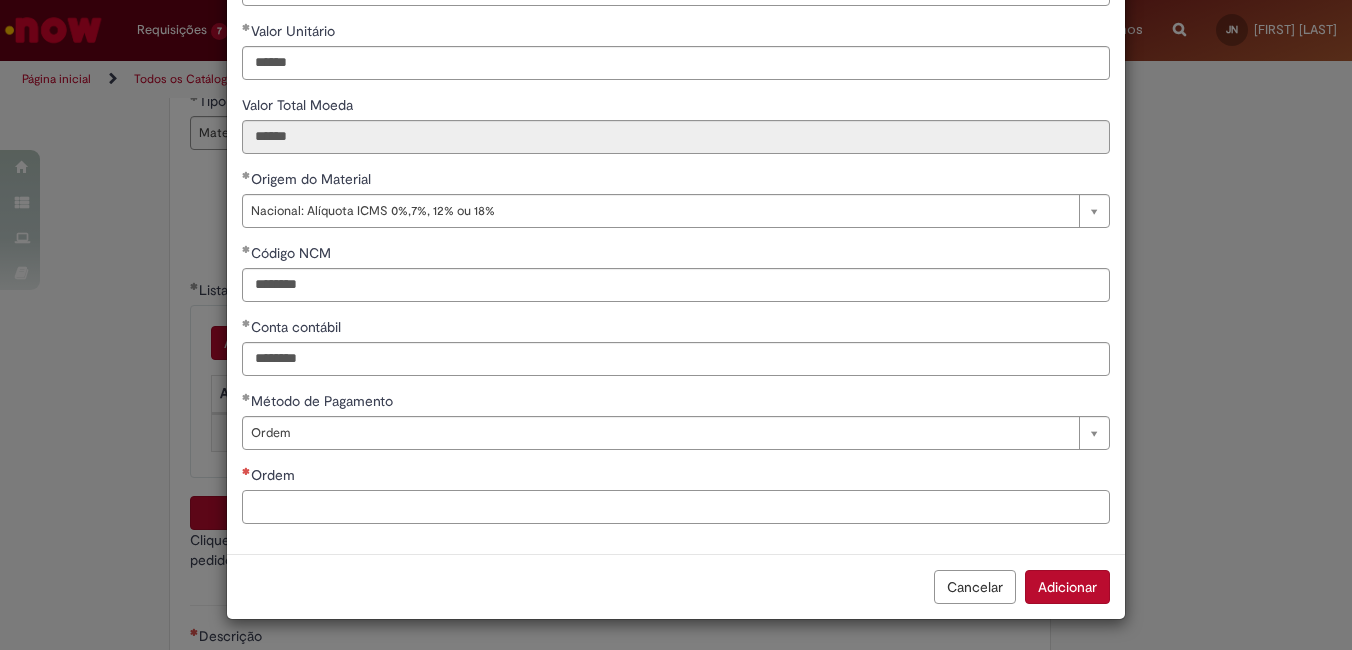 click on "Ordem" at bounding box center (676, 507) 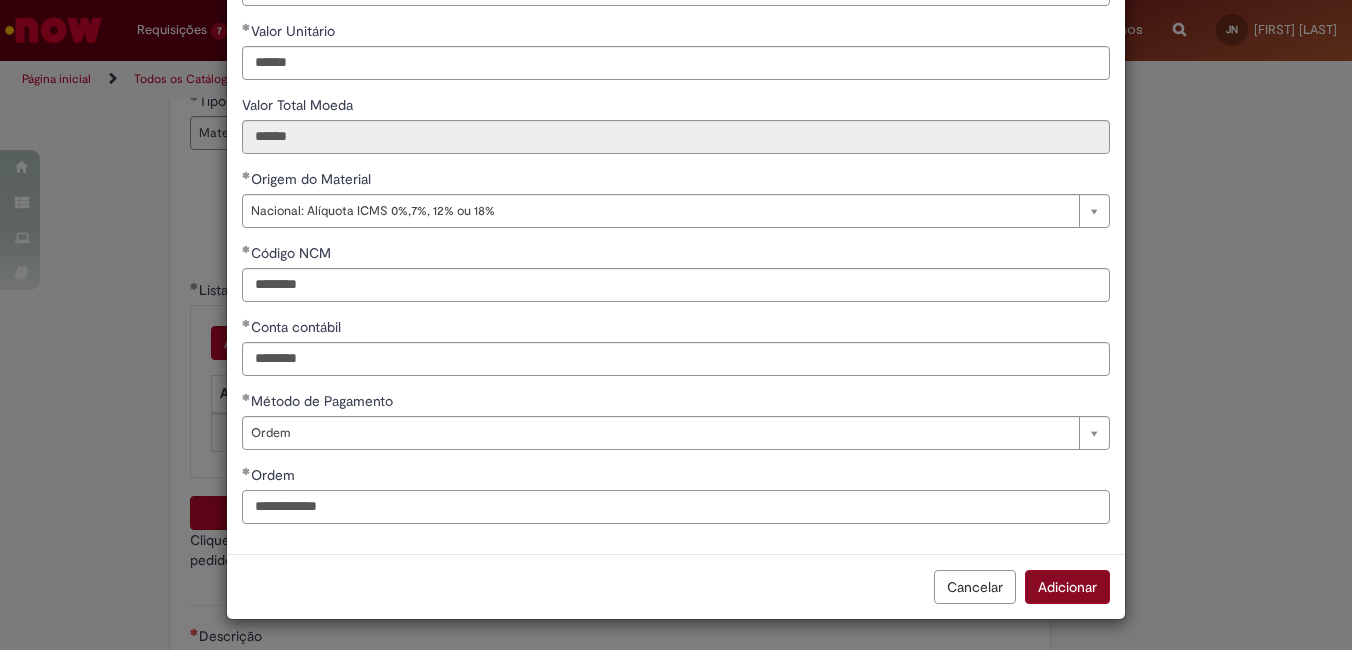 type on "**********" 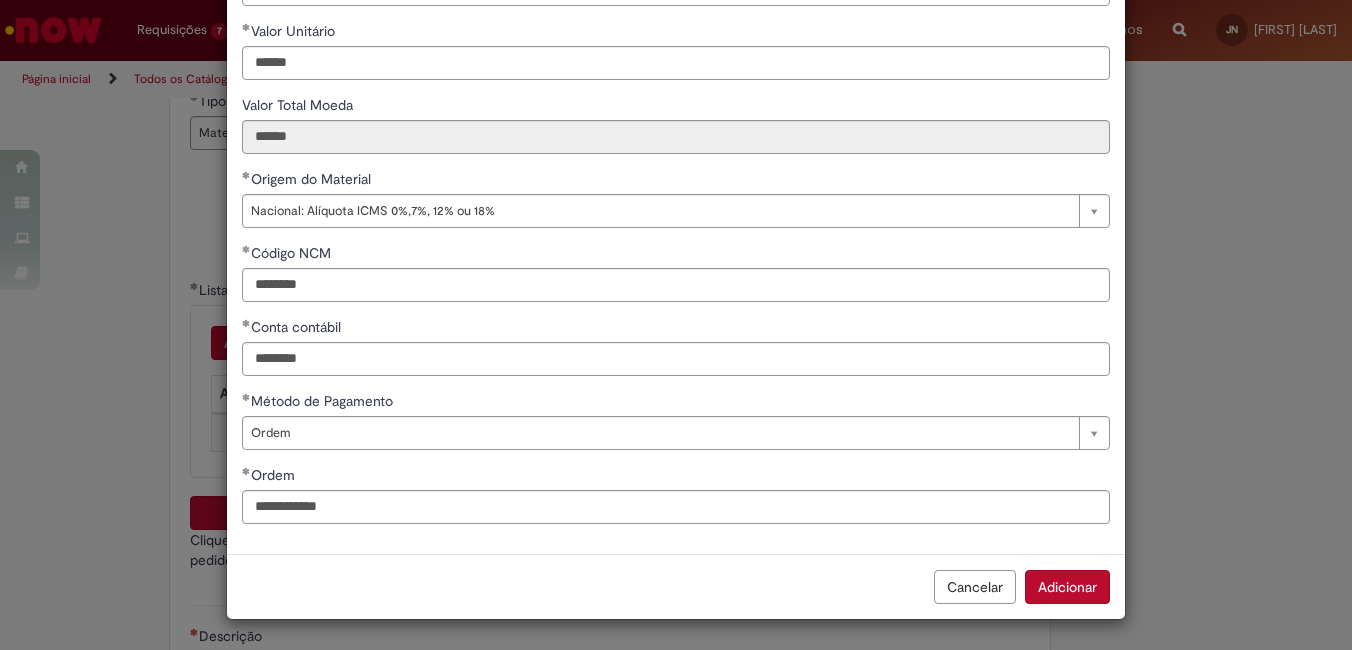 click on "Adicionar" at bounding box center [1067, 587] 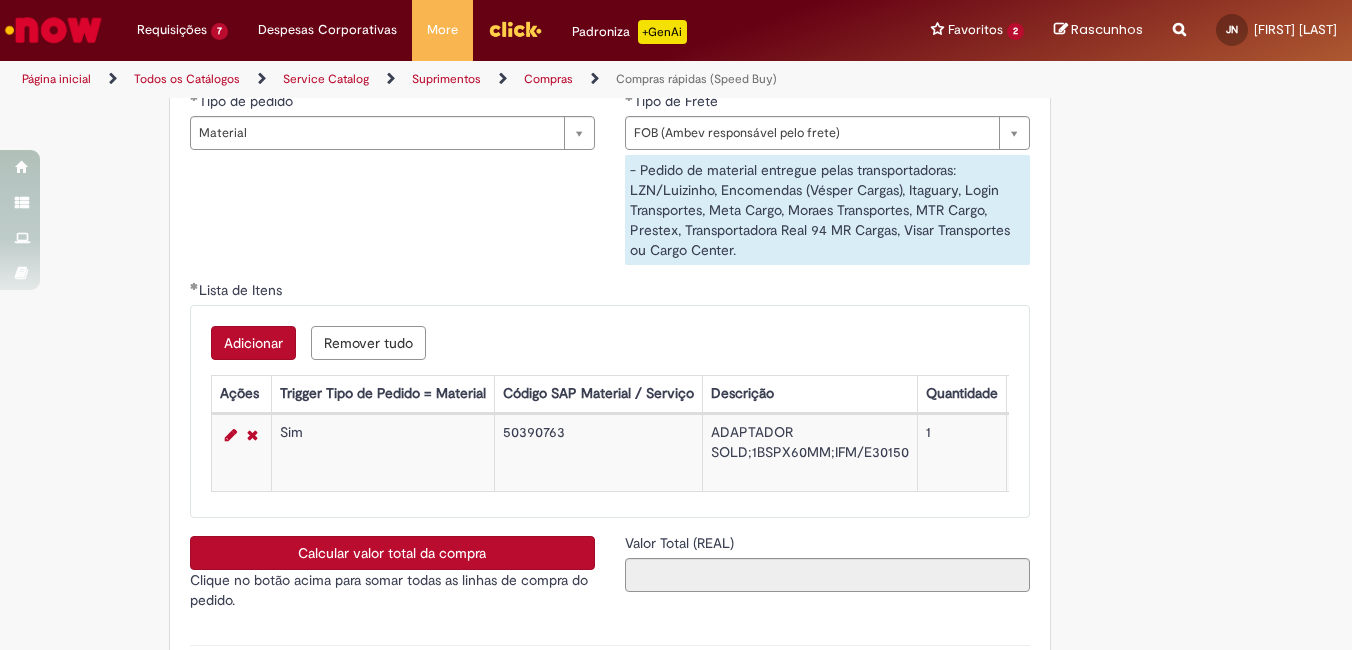 scroll, scrollTop: 3200, scrollLeft: 0, axis: vertical 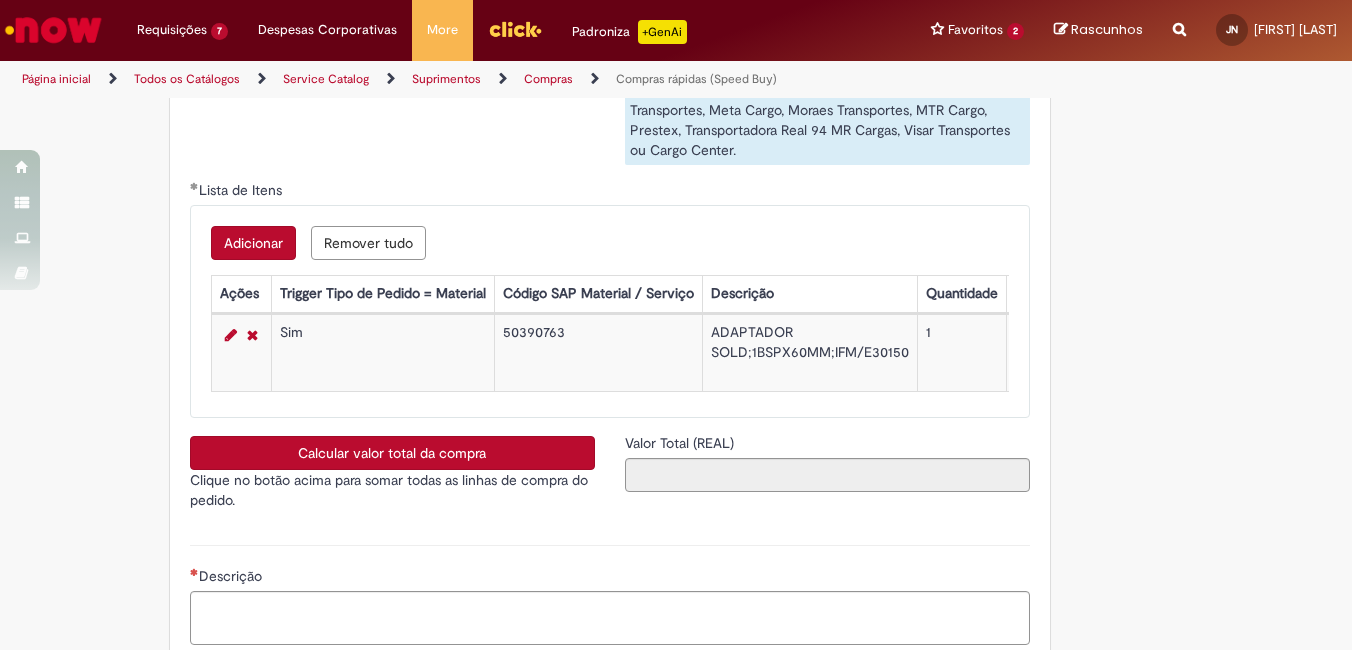 click on "Adicionar" at bounding box center [253, 243] 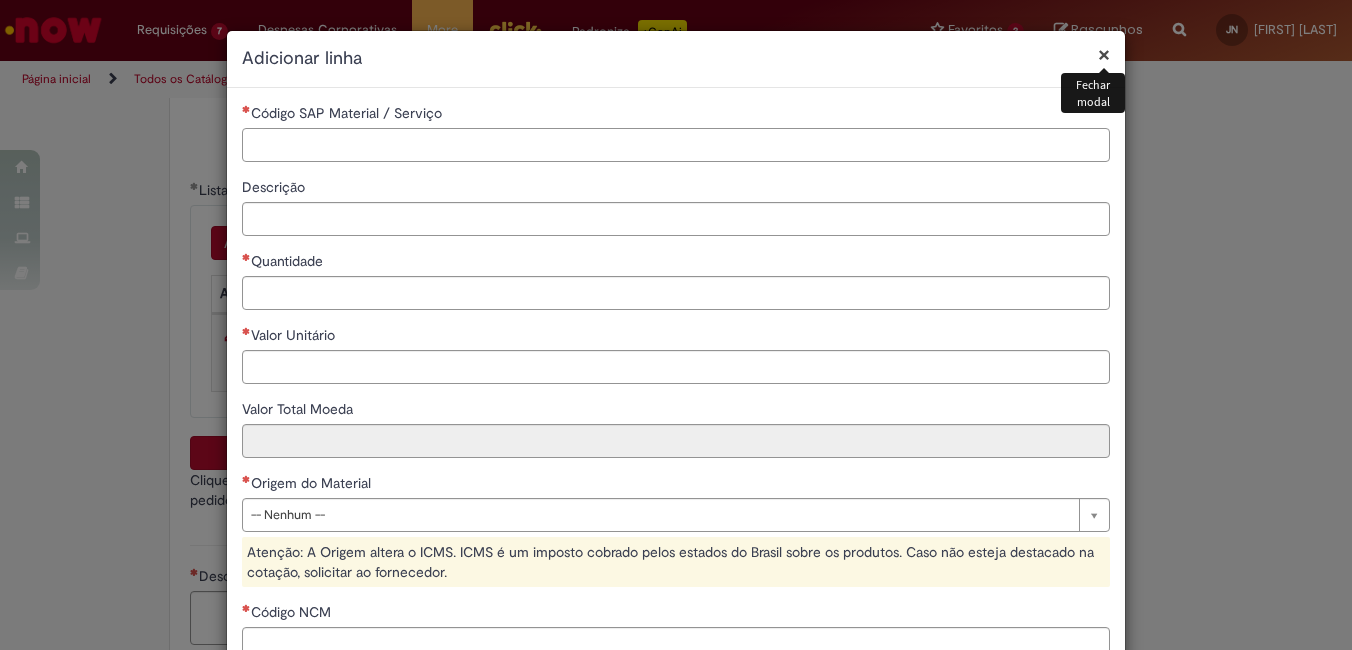 click on "Código SAP Material / Serviço" at bounding box center (676, 145) 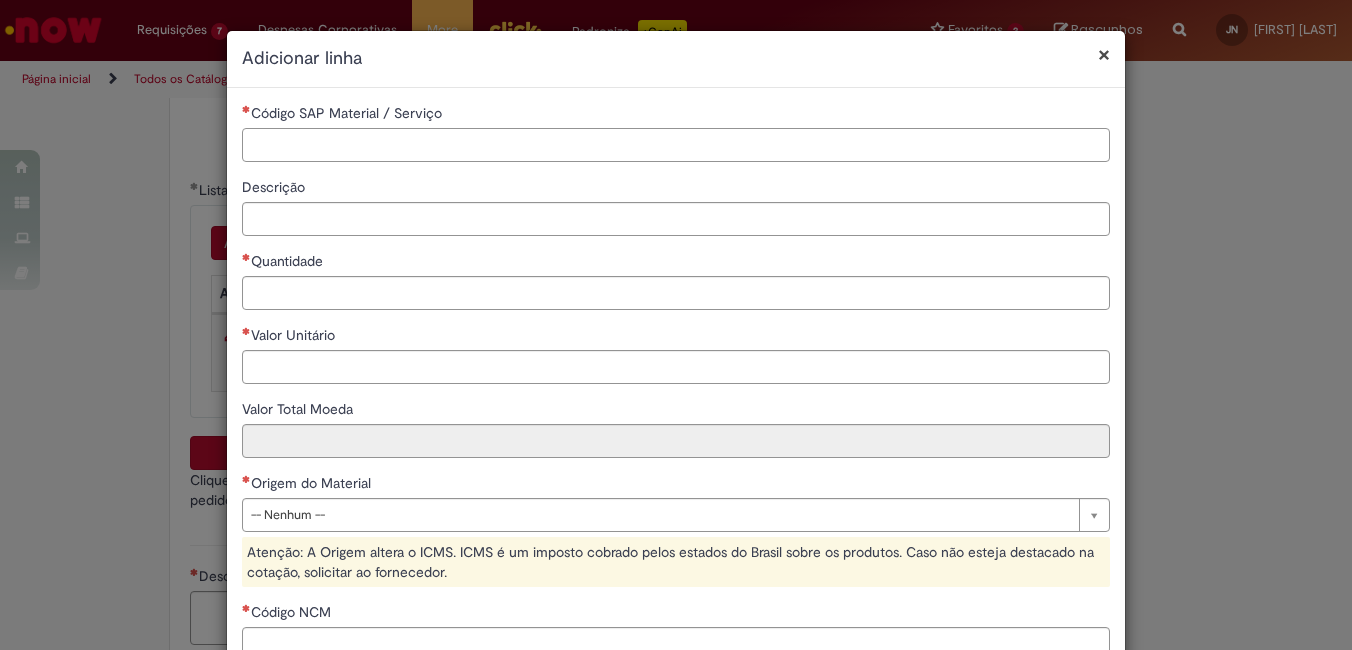 paste on "********" 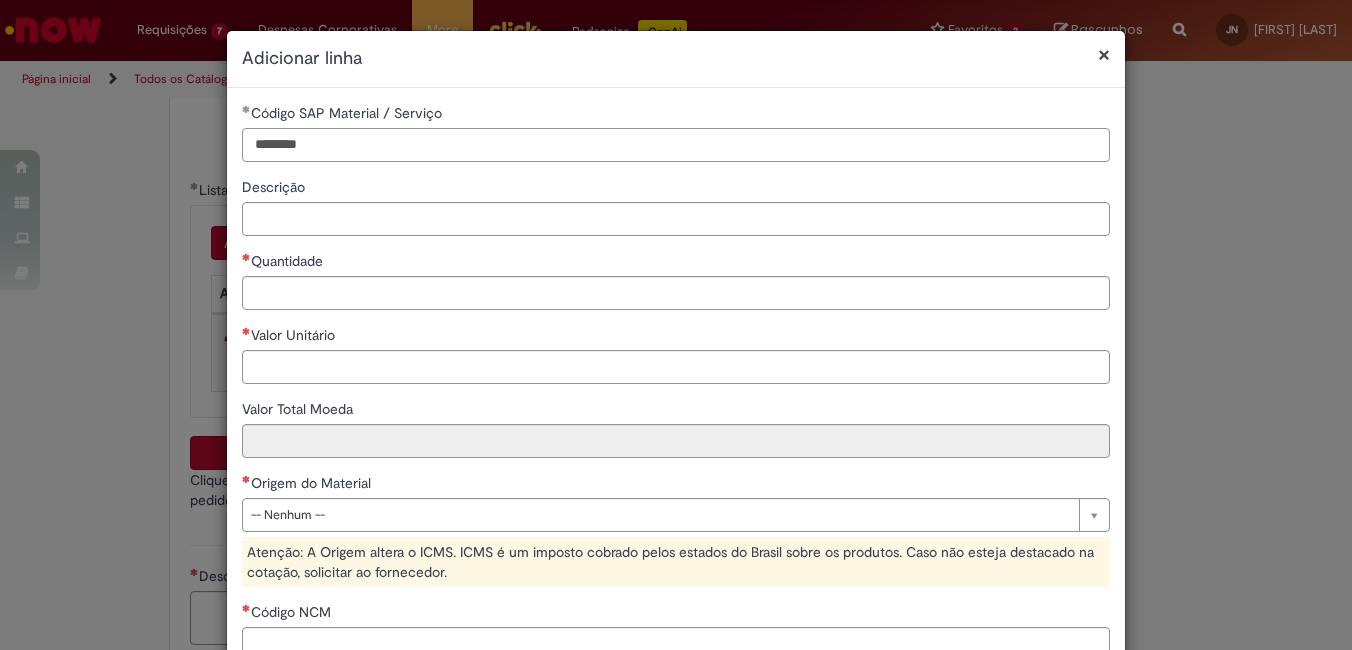 type on "********" 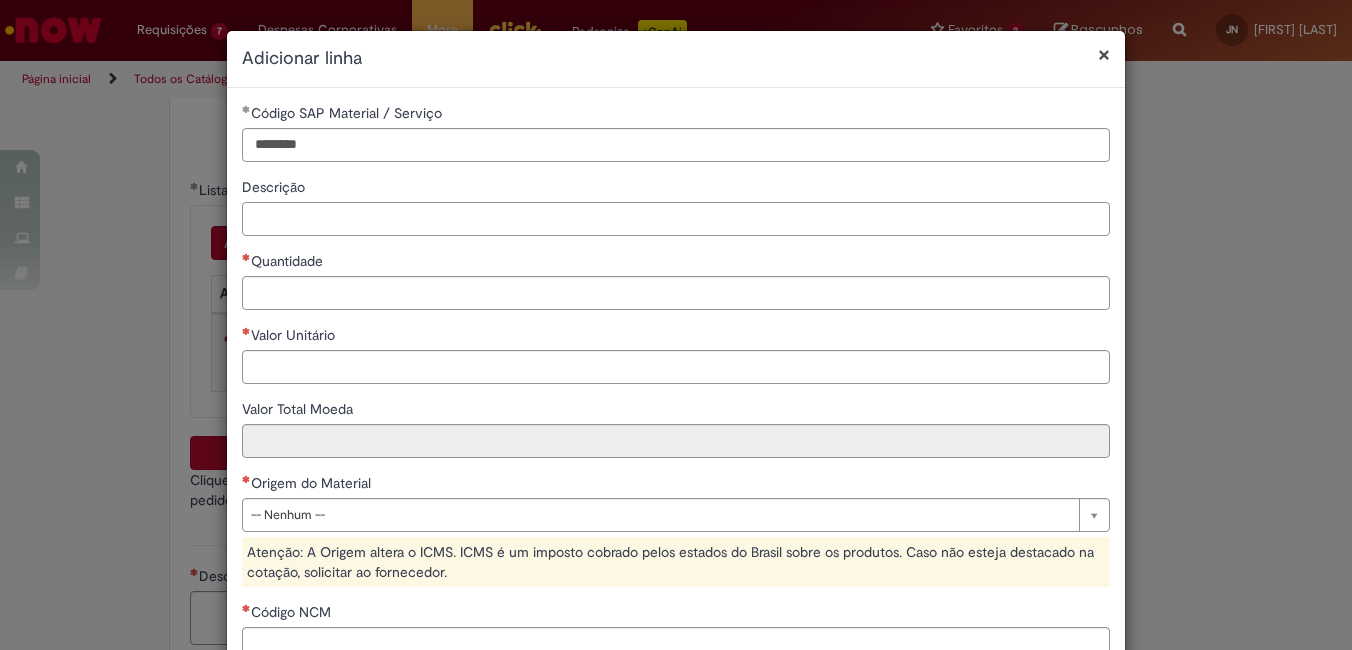 click on "Descrição" at bounding box center [676, 219] 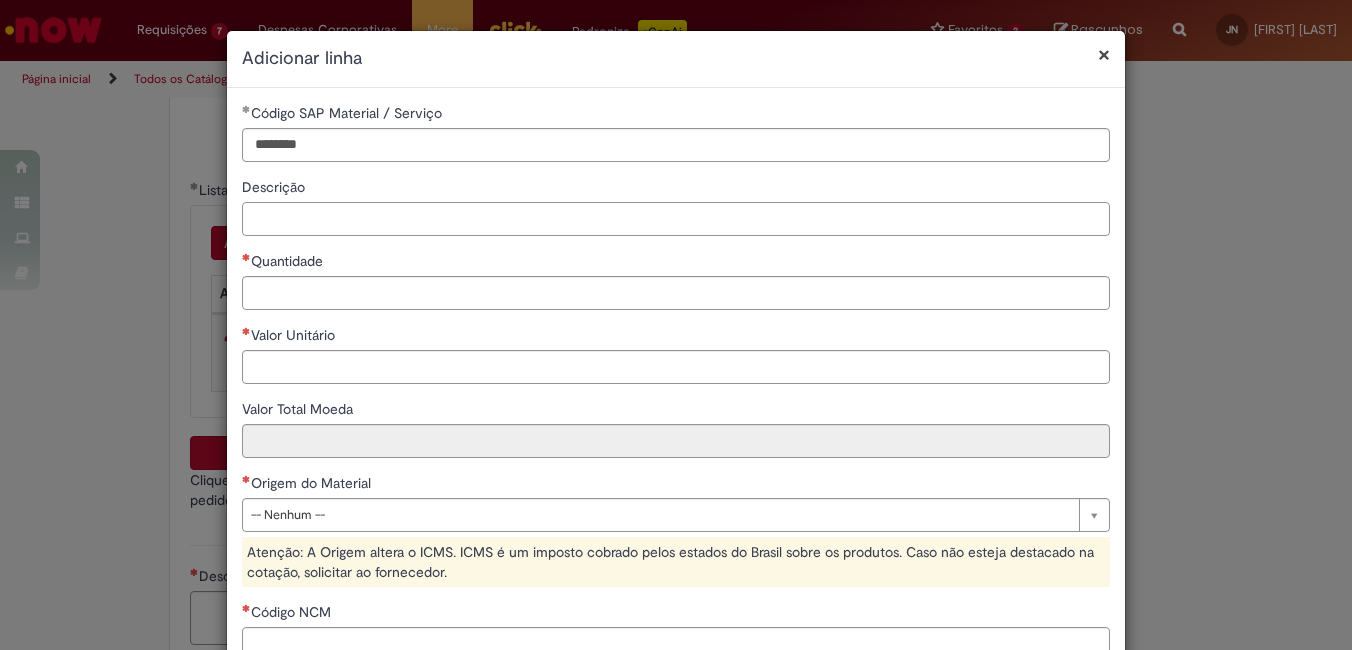 paste on "**********" 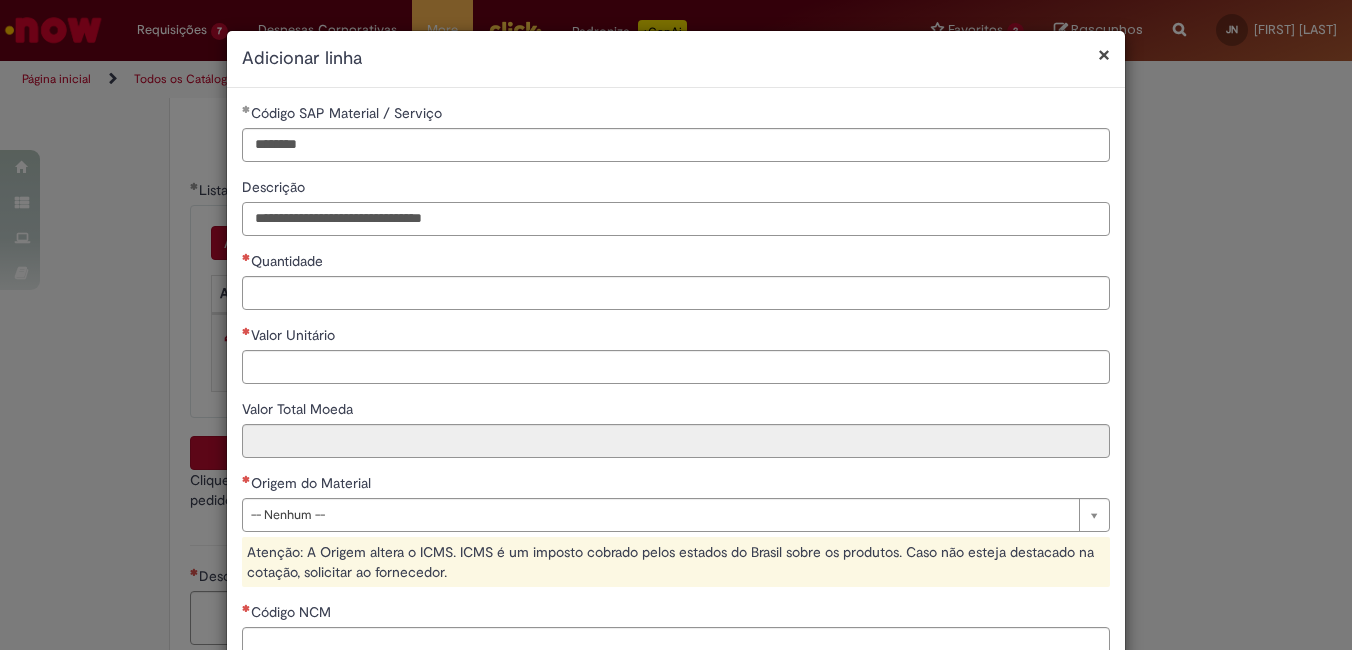 type on "**********" 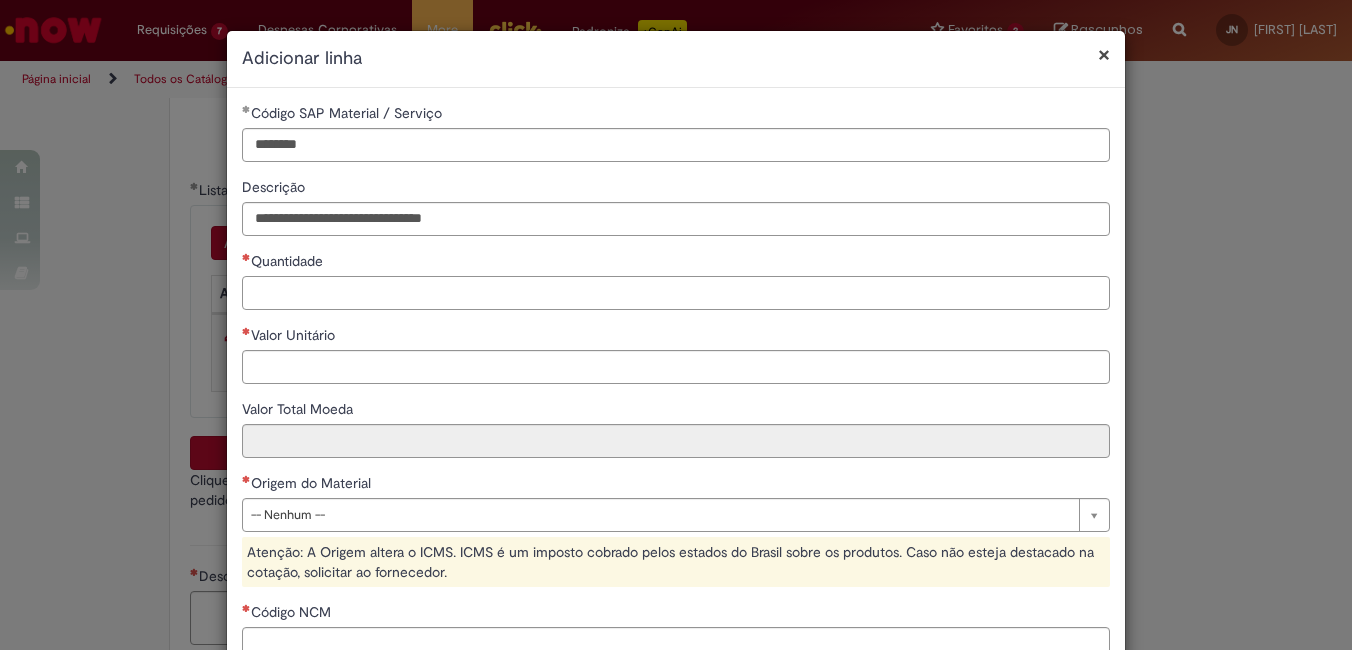 click on "Quantidade" at bounding box center (676, 293) 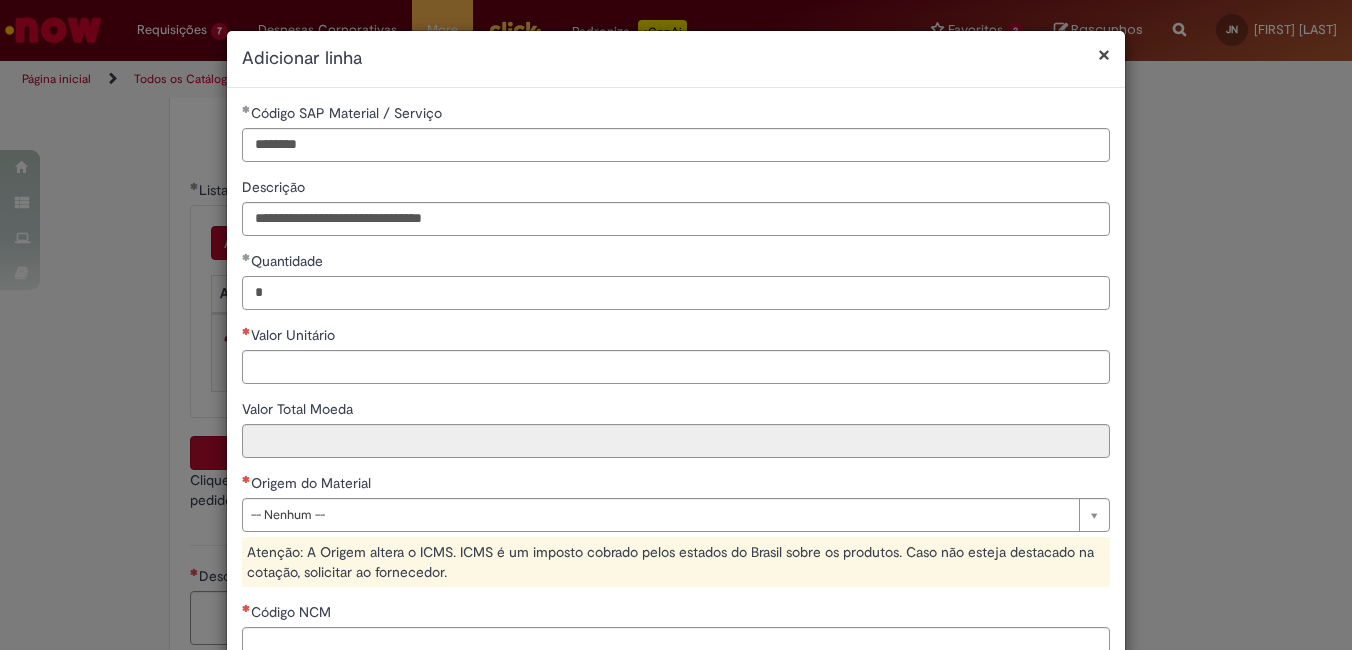 type on "*" 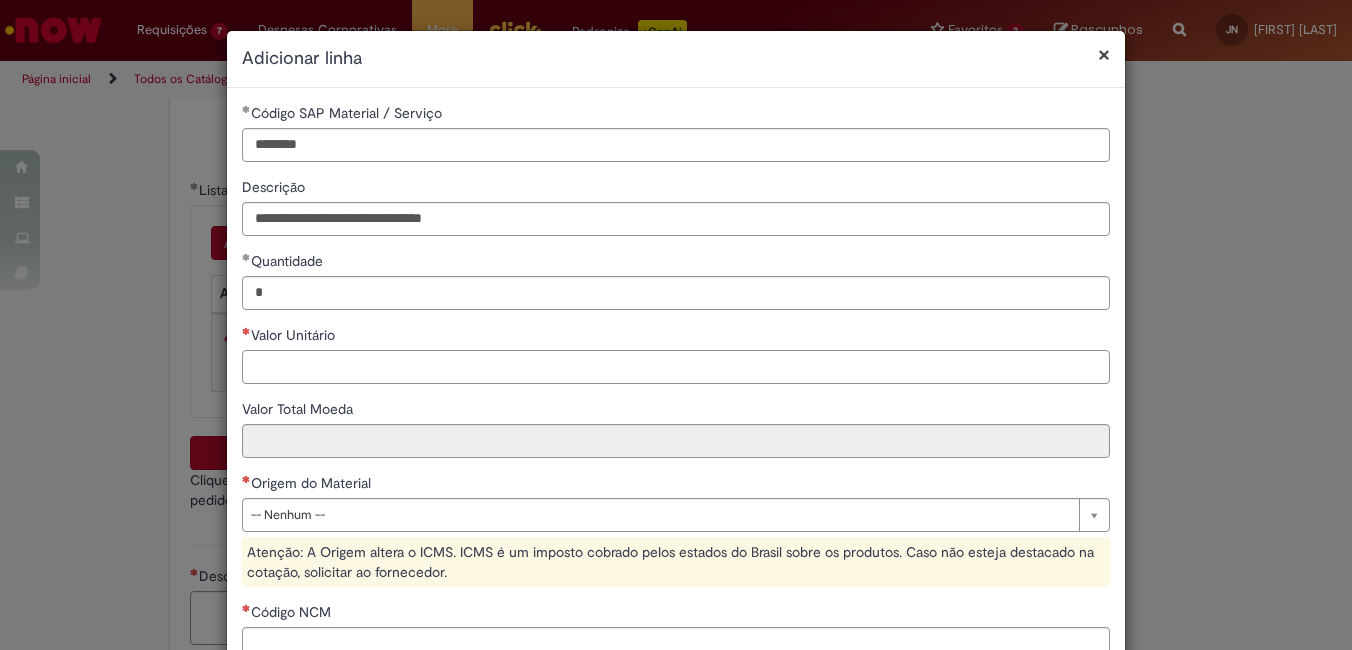 click on "Valor Unitário" at bounding box center [676, 367] 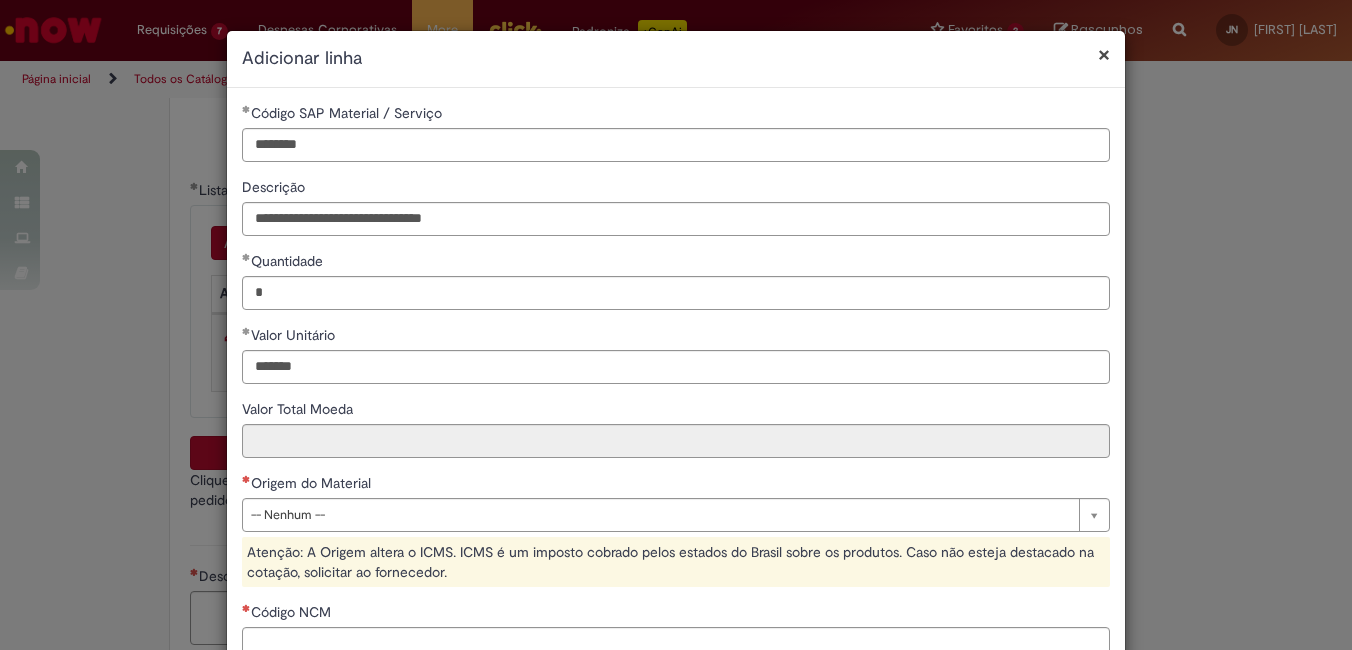 type on "********" 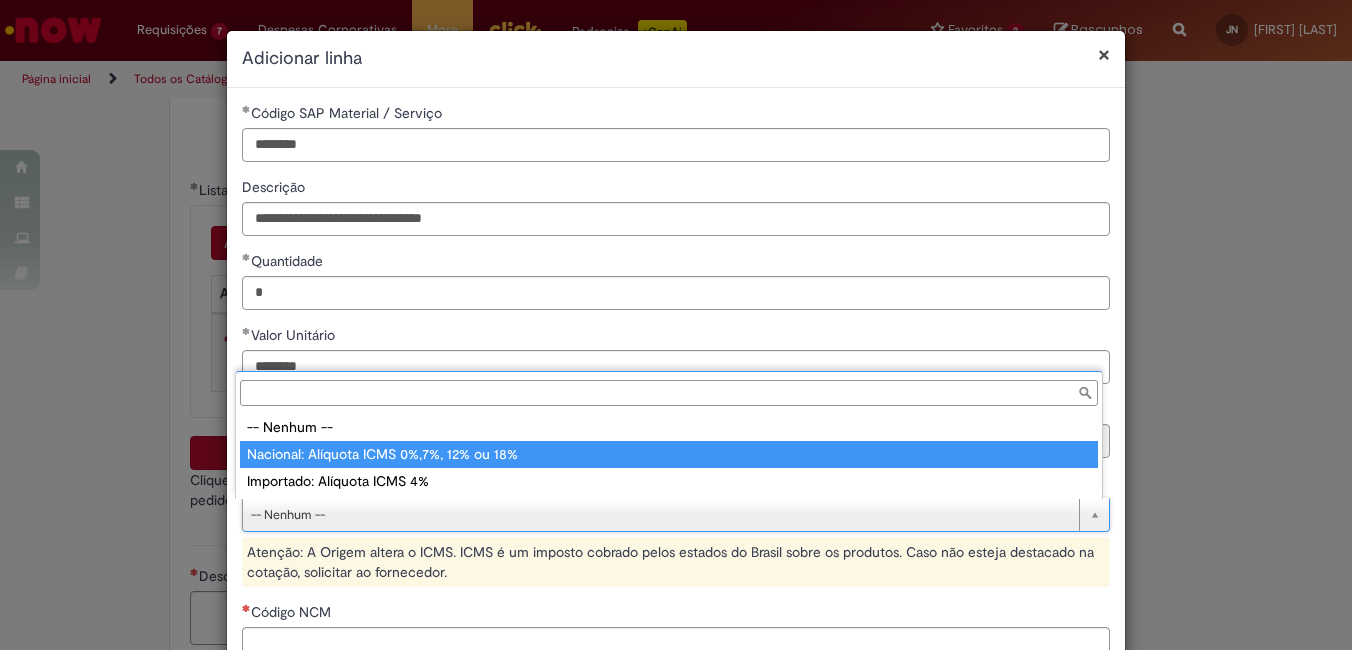 type on "**********" 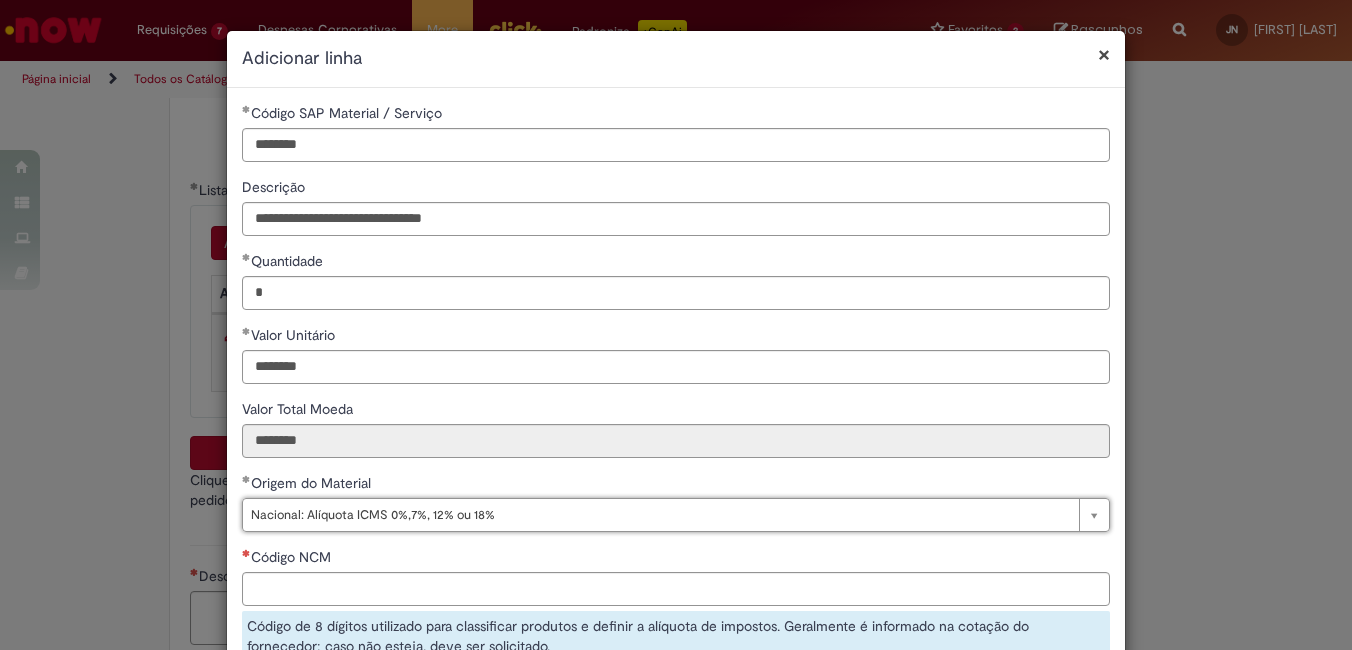 scroll, scrollTop: 100, scrollLeft: 0, axis: vertical 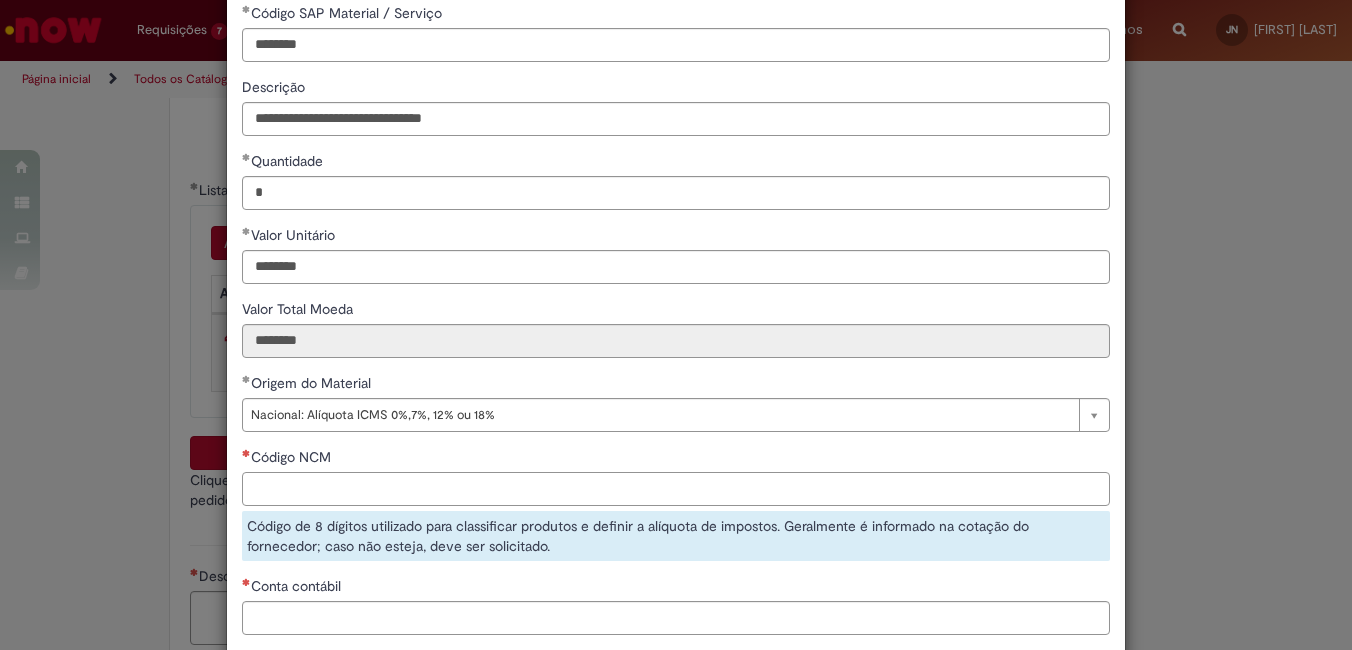 click on "Código NCM" at bounding box center [676, 489] 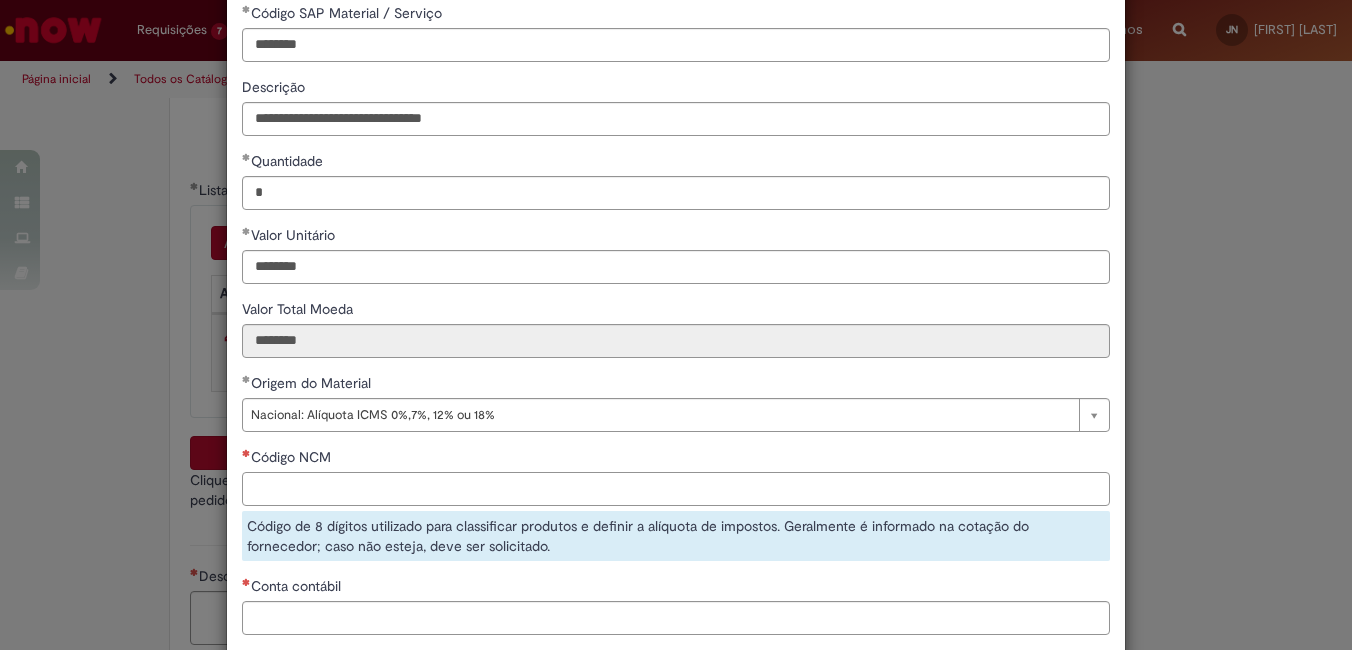 type on "********" 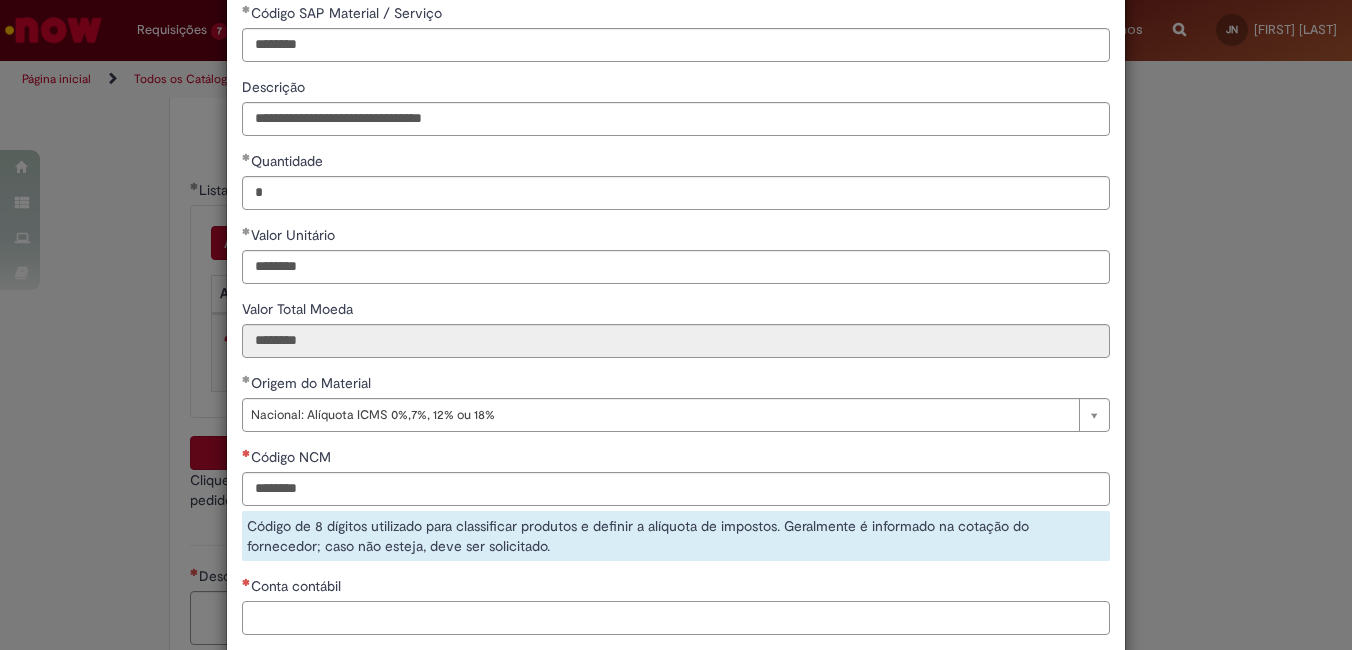 type on "********" 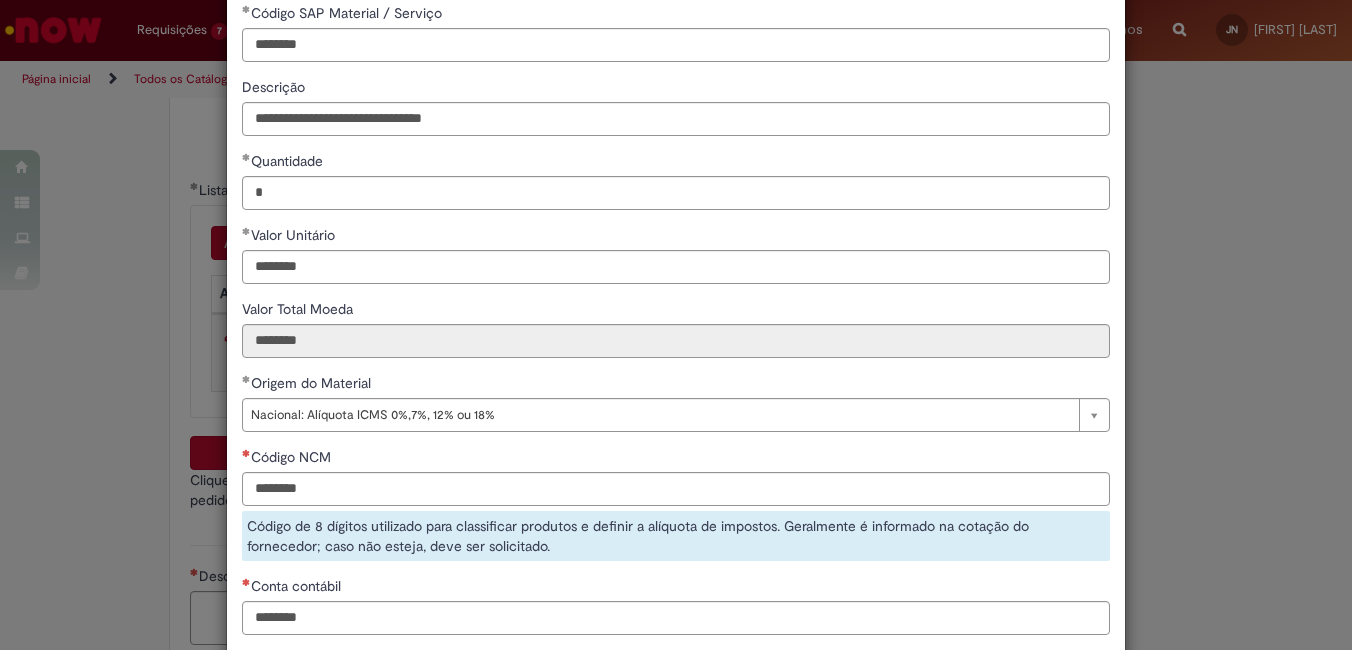 type on "*****" 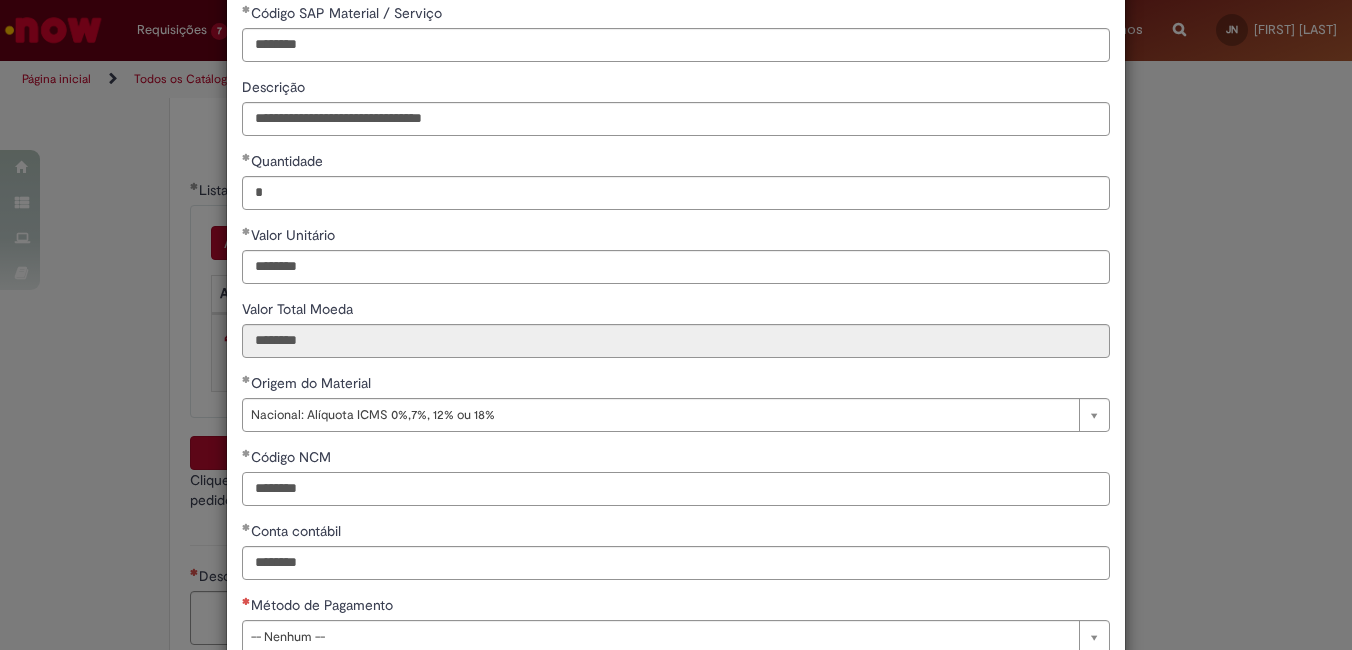 scroll, scrollTop: 230, scrollLeft: 0, axis: vertical 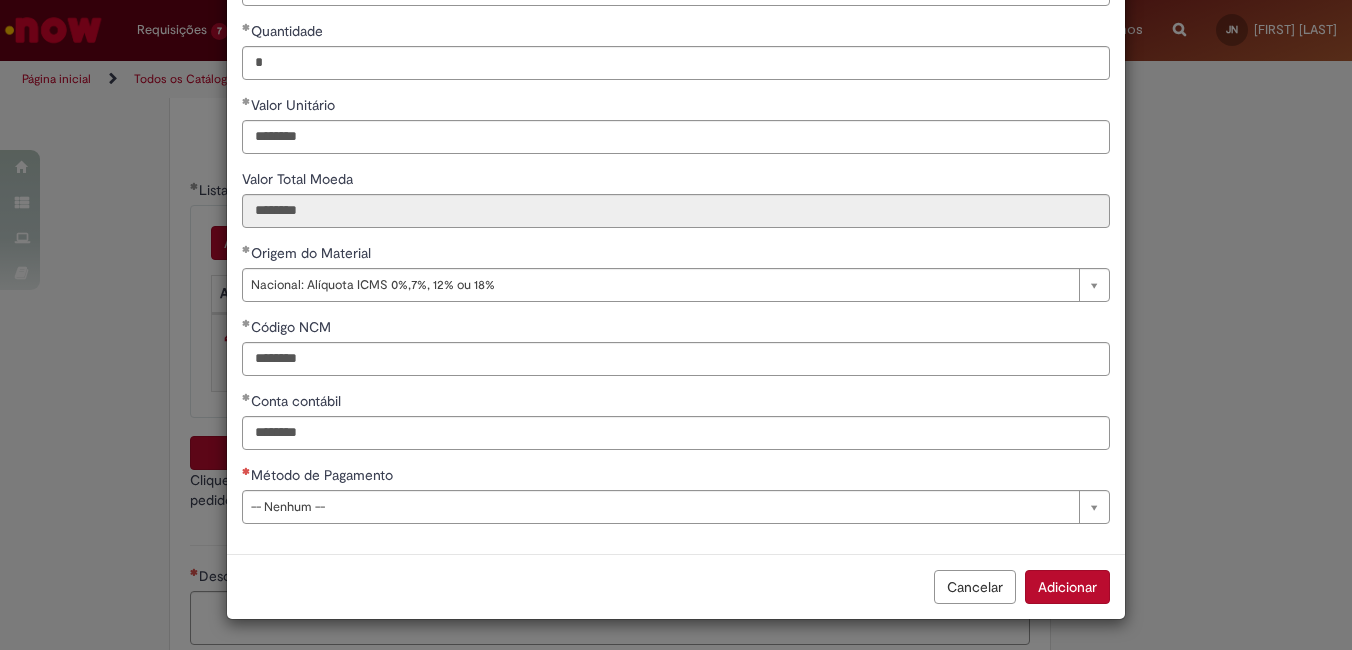 type 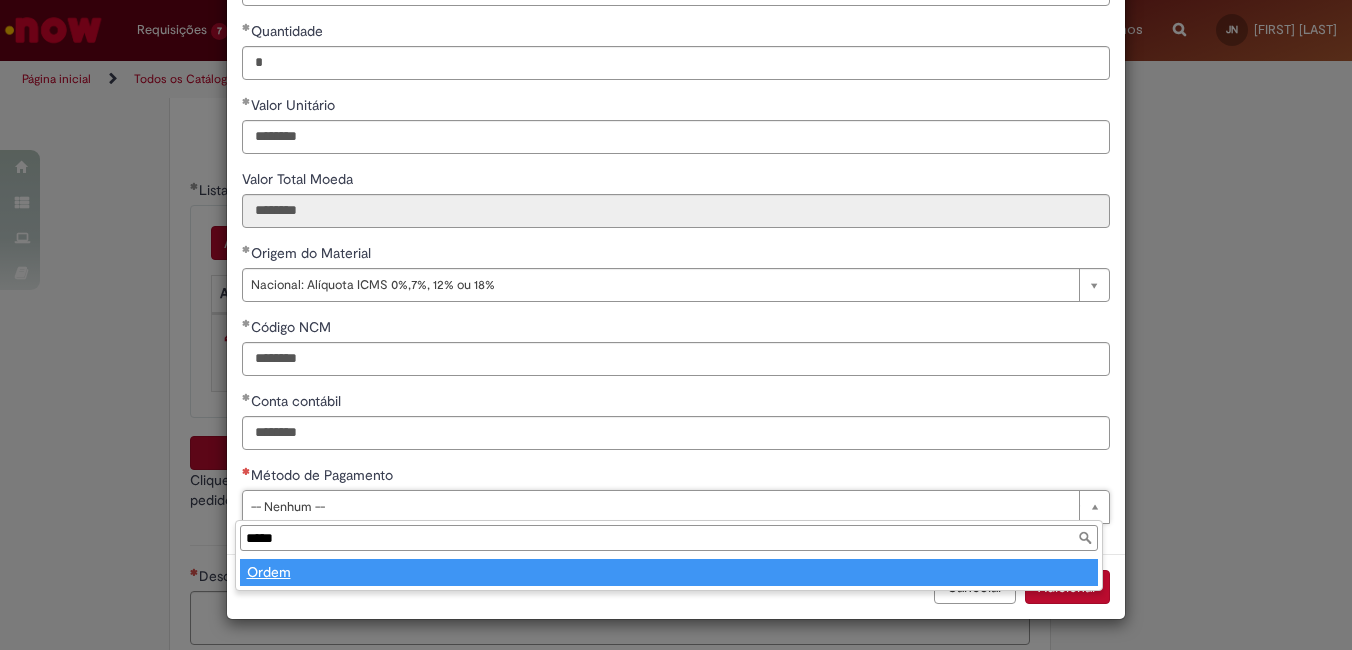 type on "*****" 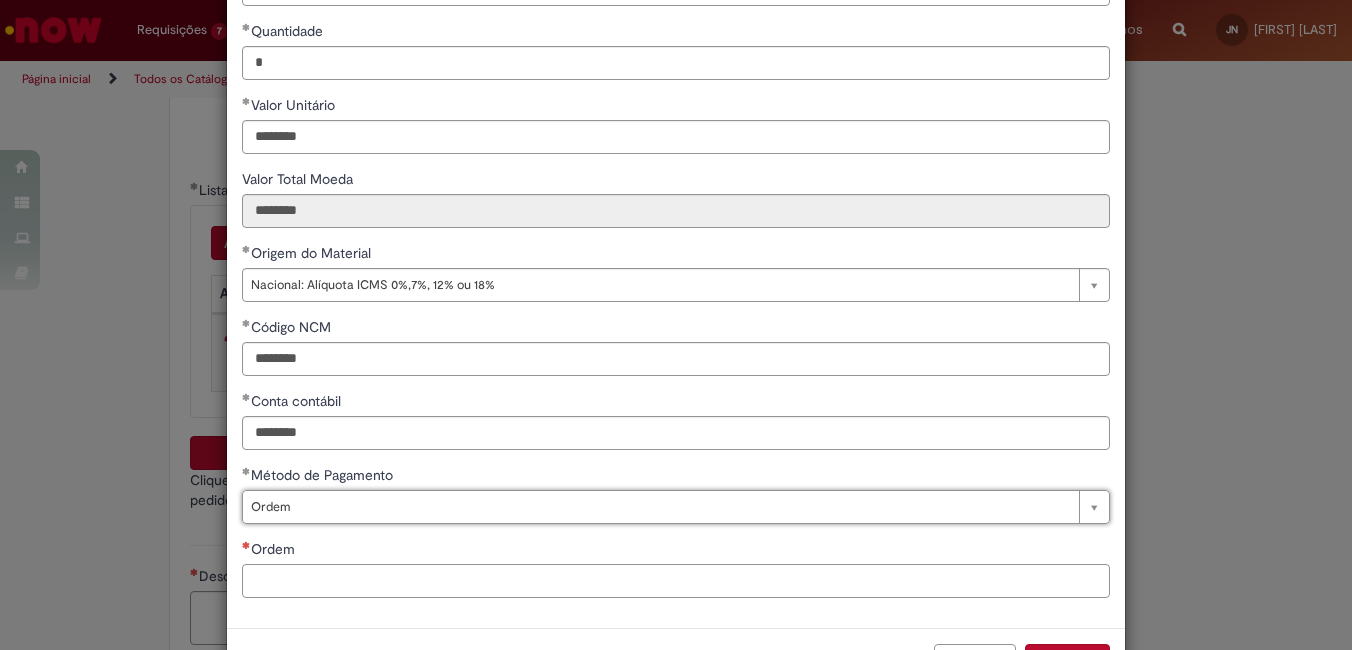 click on "Ordem" at bounding box center [676, 581] 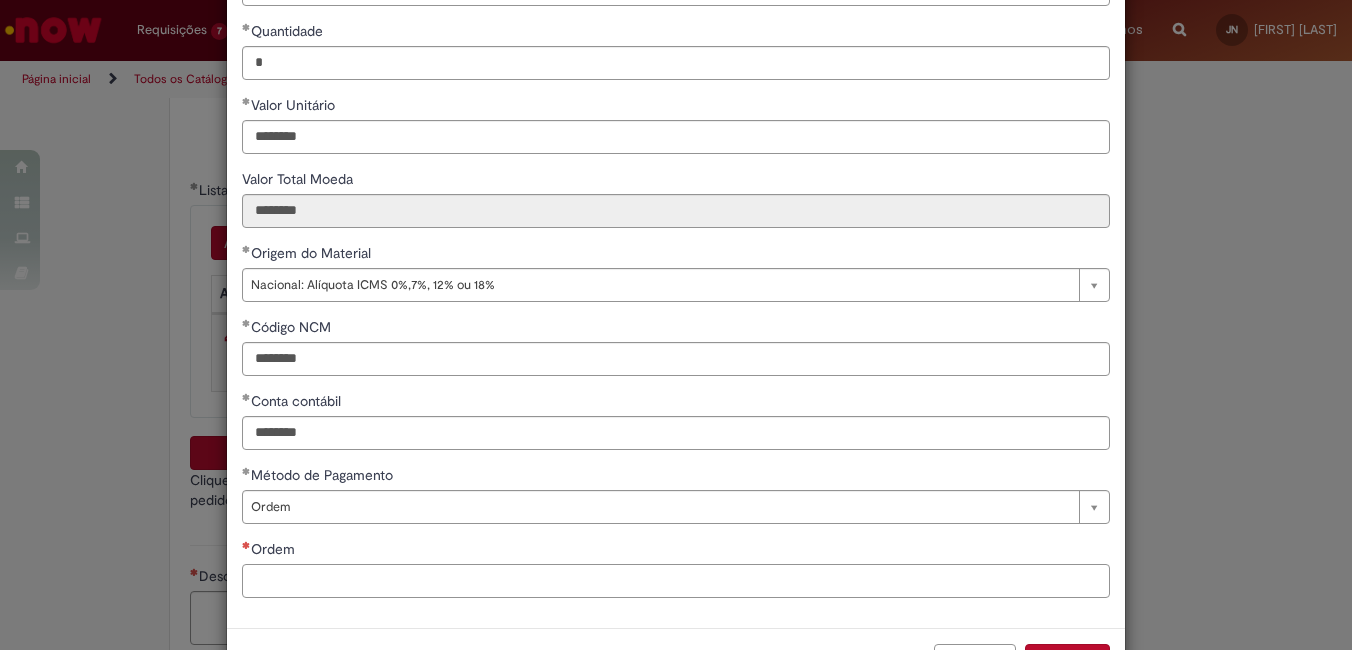 paste on "**********" 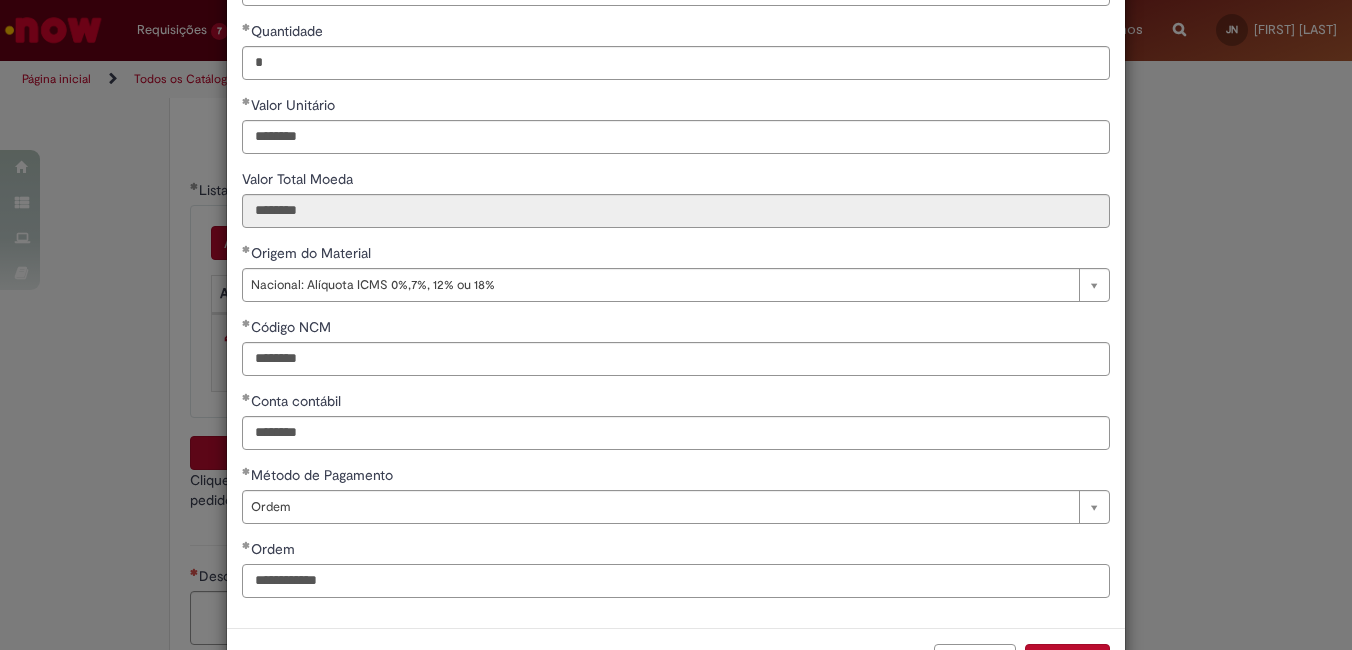scroll, scrollTop: 304, scrollLeft: 0, axis: vertical 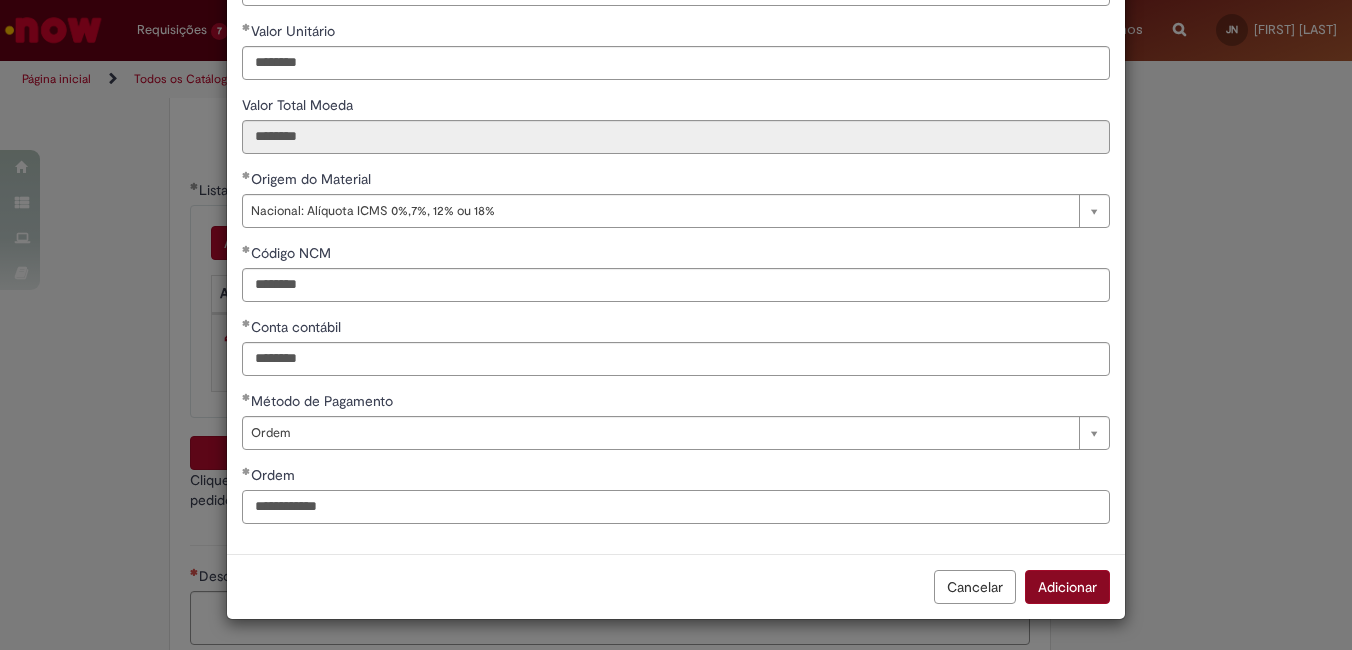 type on "**********" 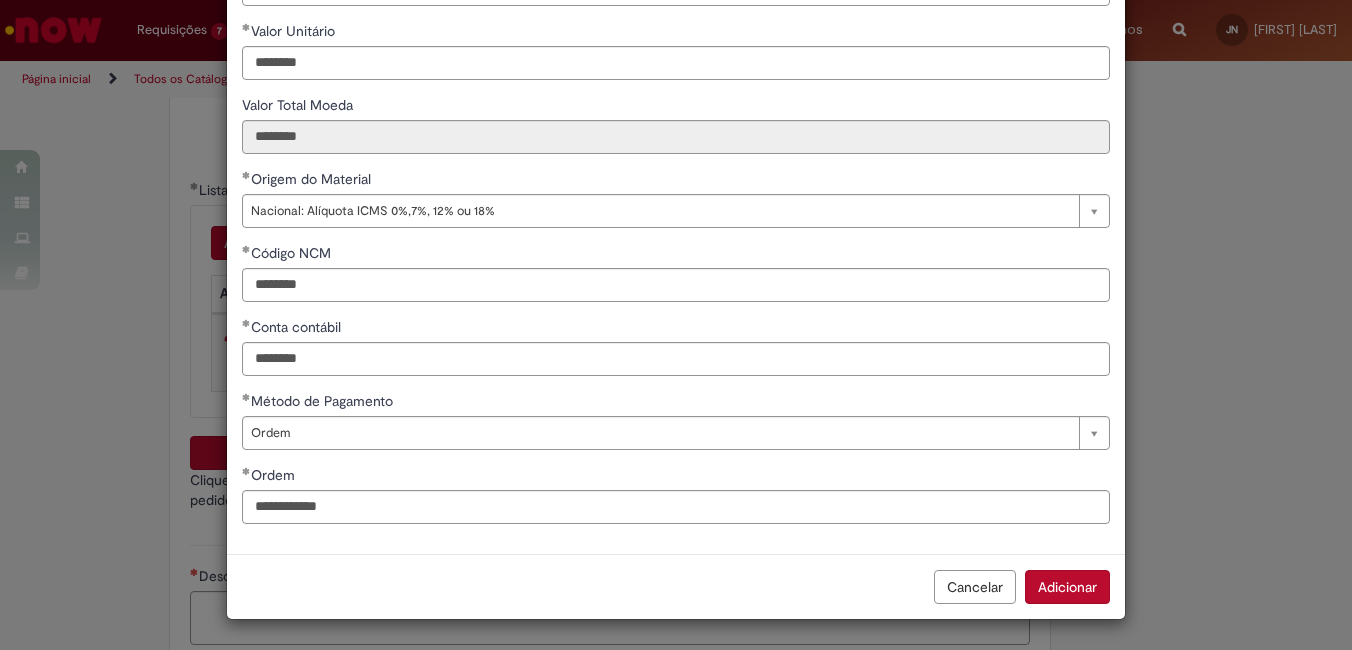 click on "Adicionar" at bounding box center (1067, 587) 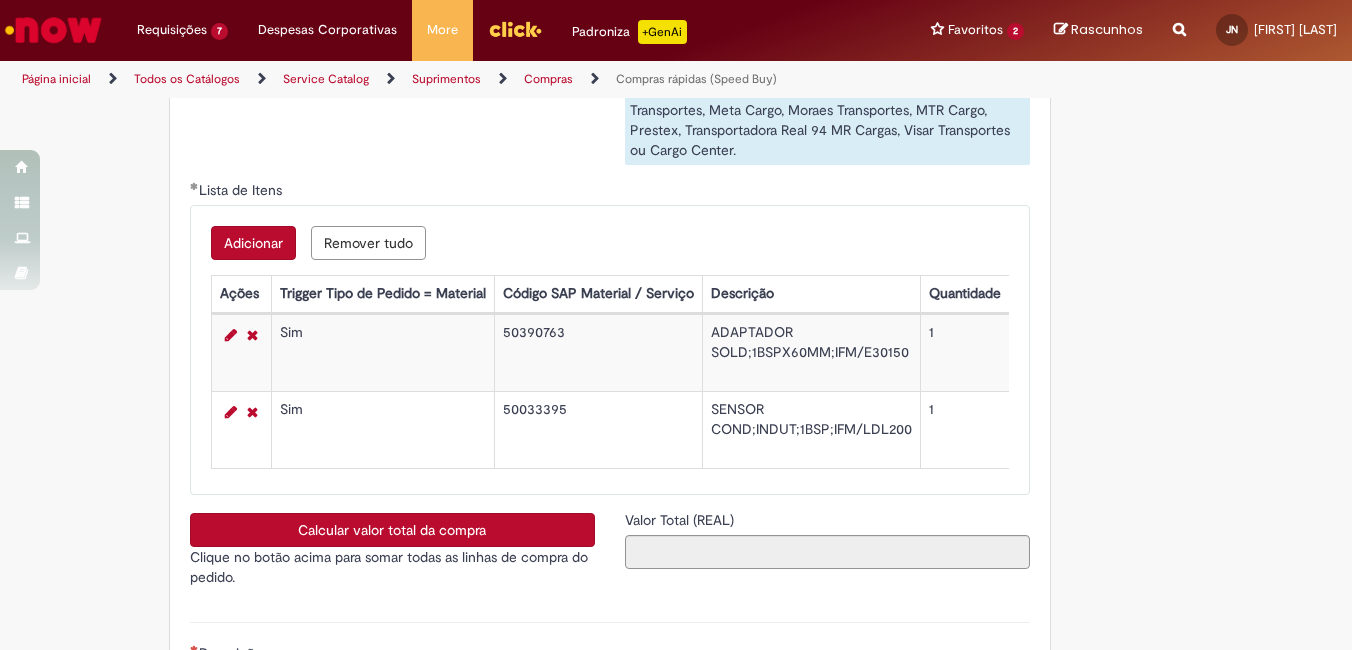 scroll, scrollTop: 3400, scrollLeft: 0, axis: vertical 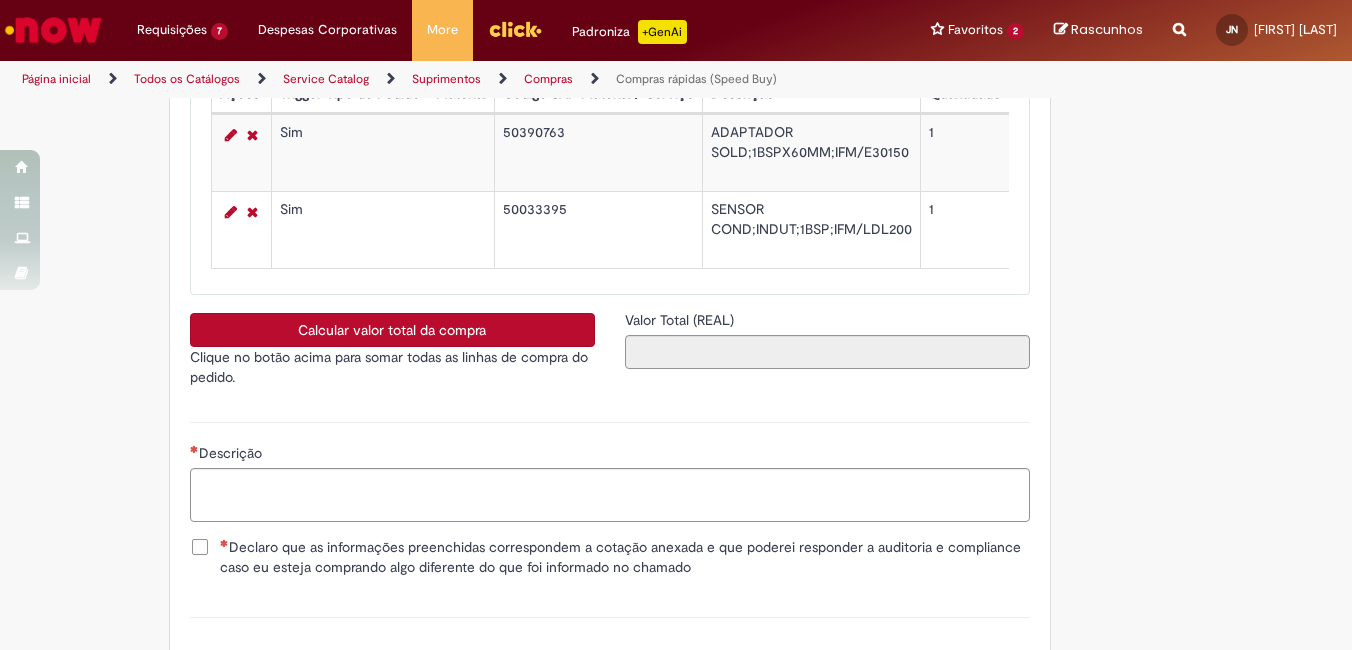 click on "Calcular valor total da compra" at bounding box center [392, 330] 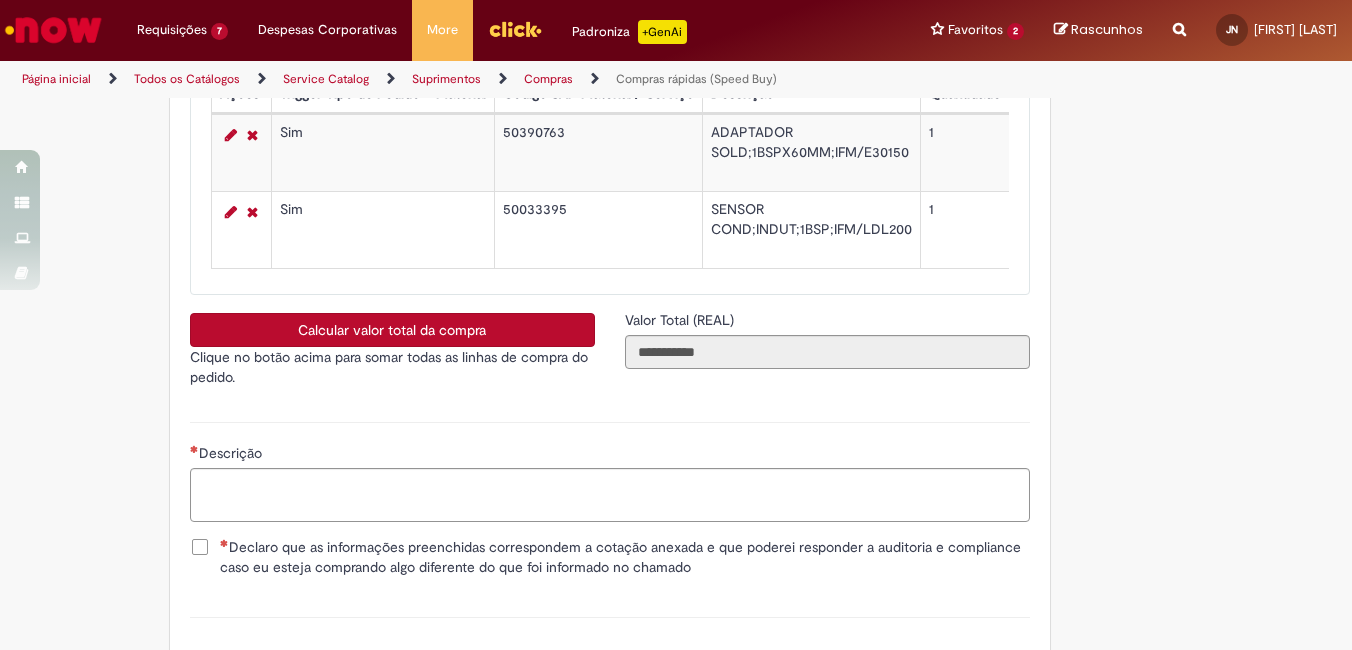 click on "Declaro que as informações preenchidas correspondem a cotação anexada e que poderei responder a auditoria e compliance caso eu esteja comprando algo diferente do que foi informado no chamado" at bounding box center (625, 557) 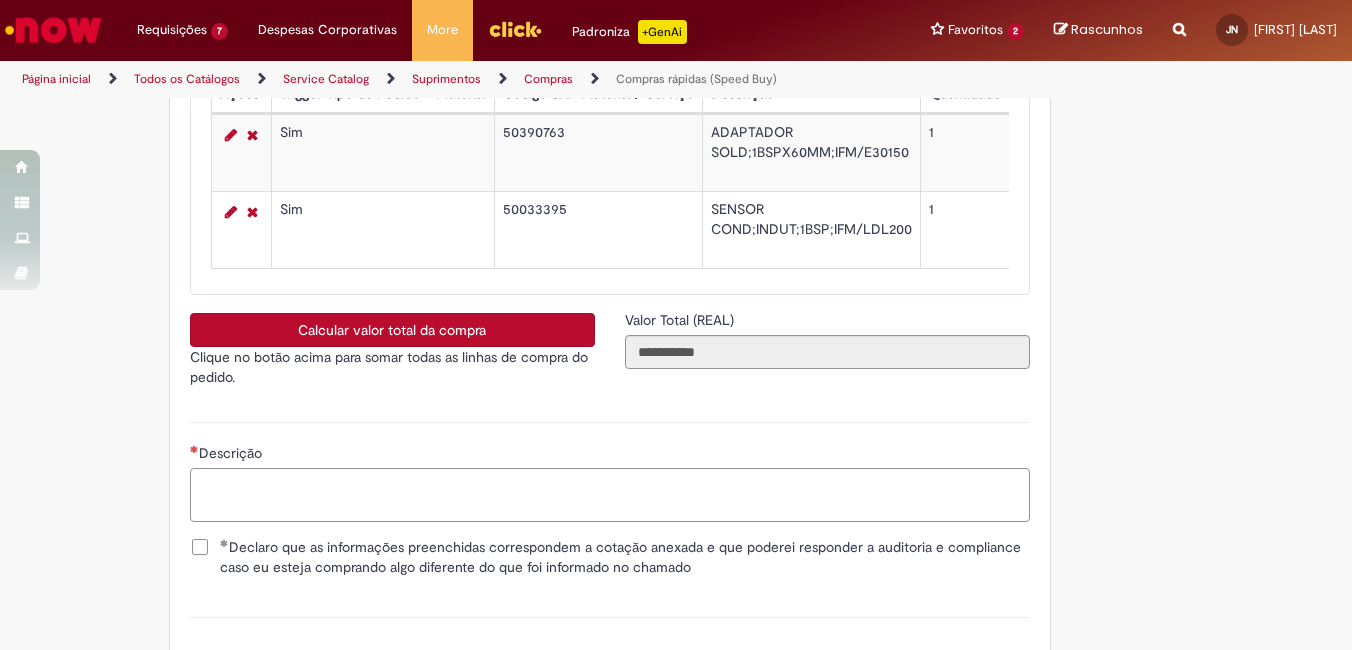 click on "Descrição" at bounding box center [610, 495] 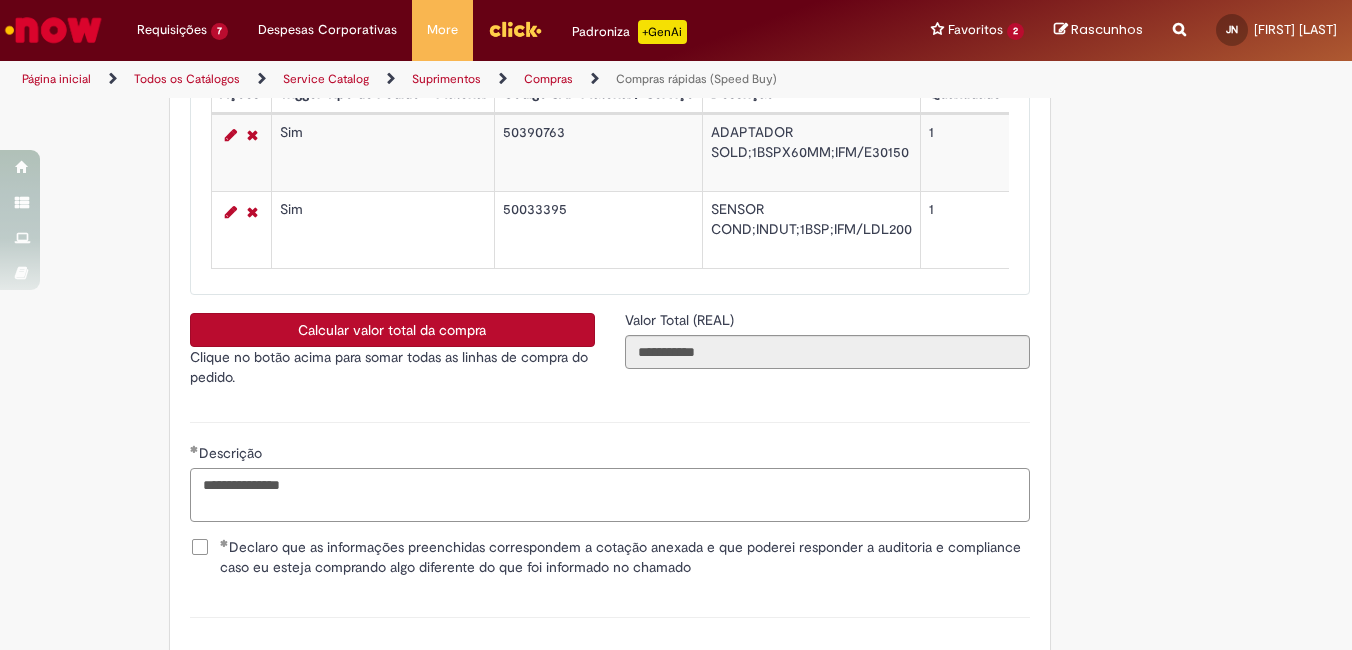 click on "**********" at bounding box center (610, 495) 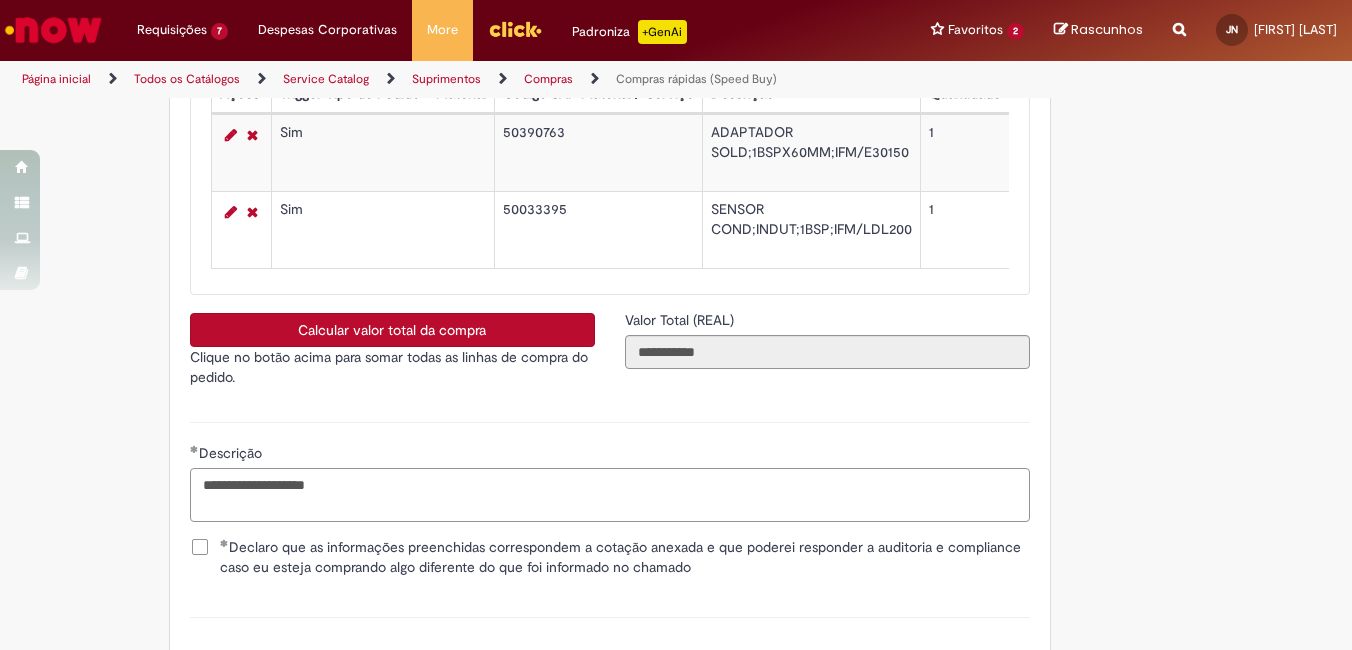 scroll, scrollTop: 3610, scrollLeft: 0, axis: vertical 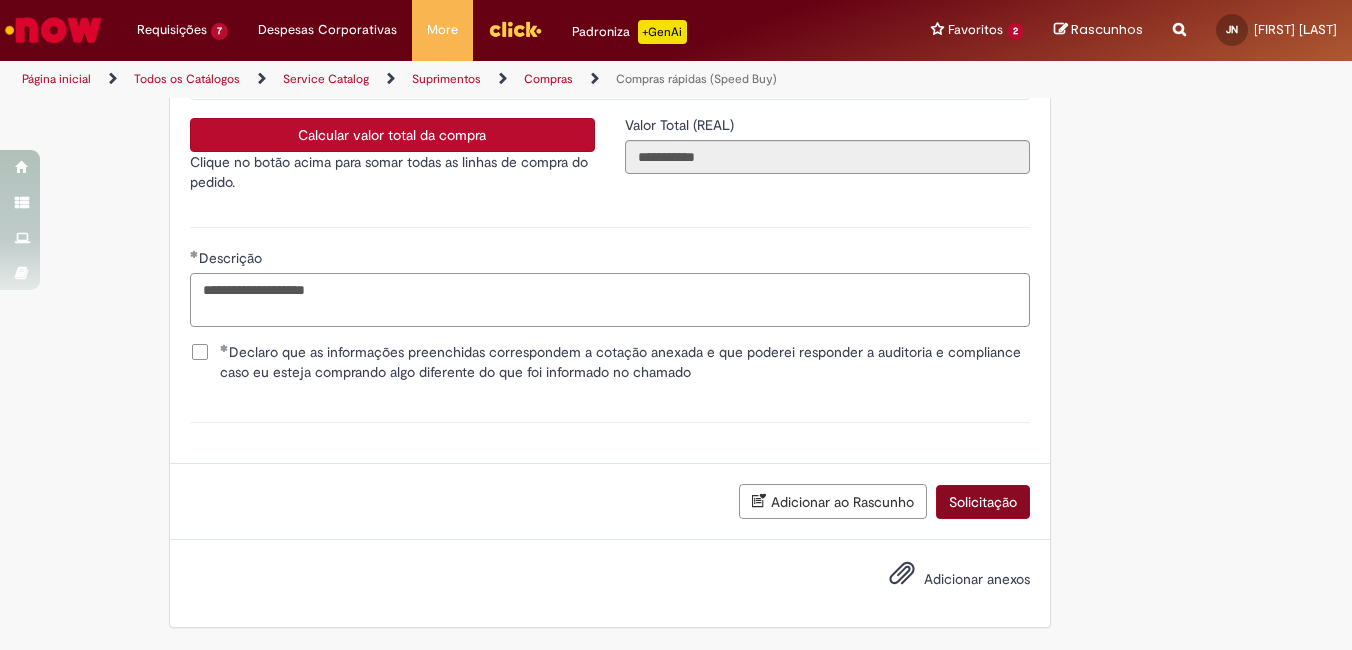 type on "**********" 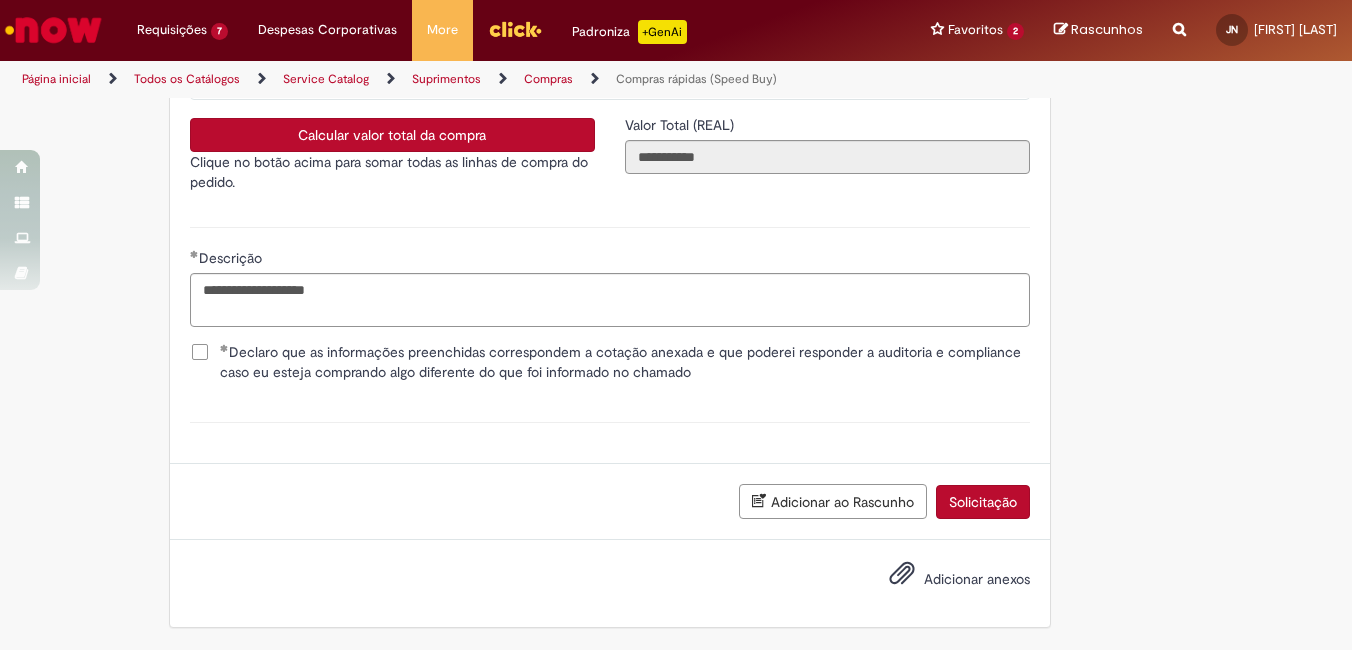 click on "Solicitação" at bounding box center [983, 502] 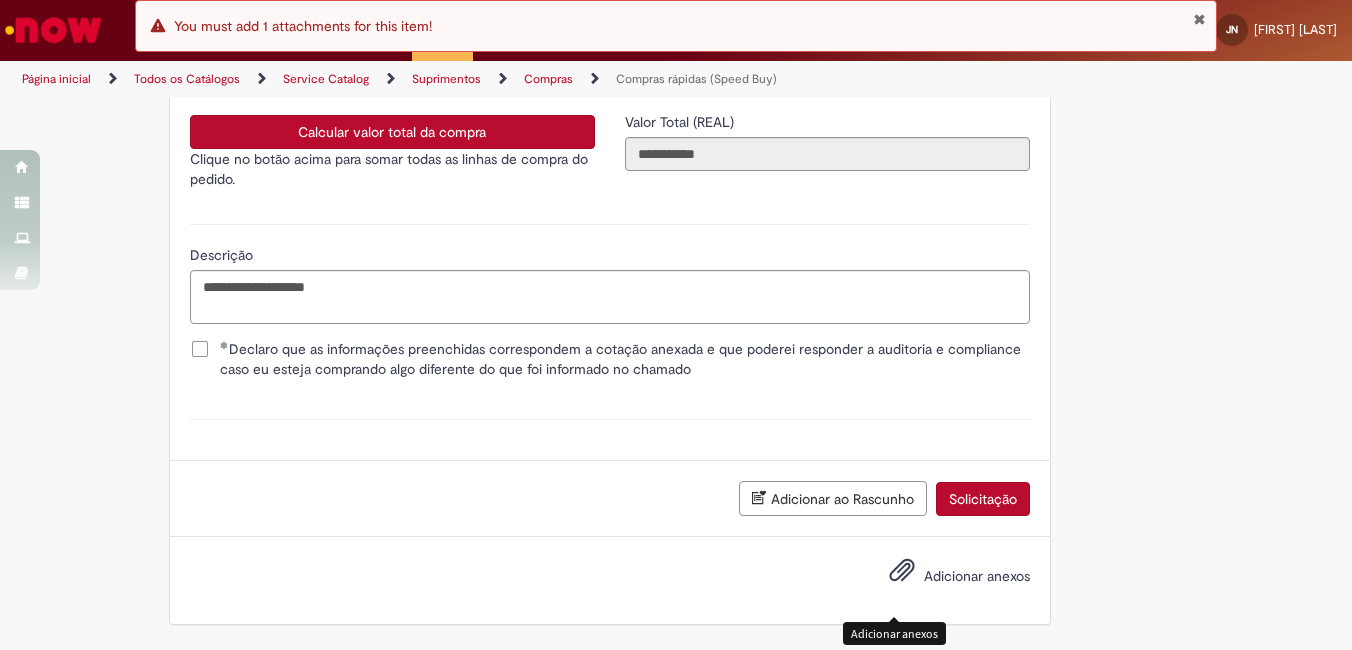 click at bounding box center [902, 571] 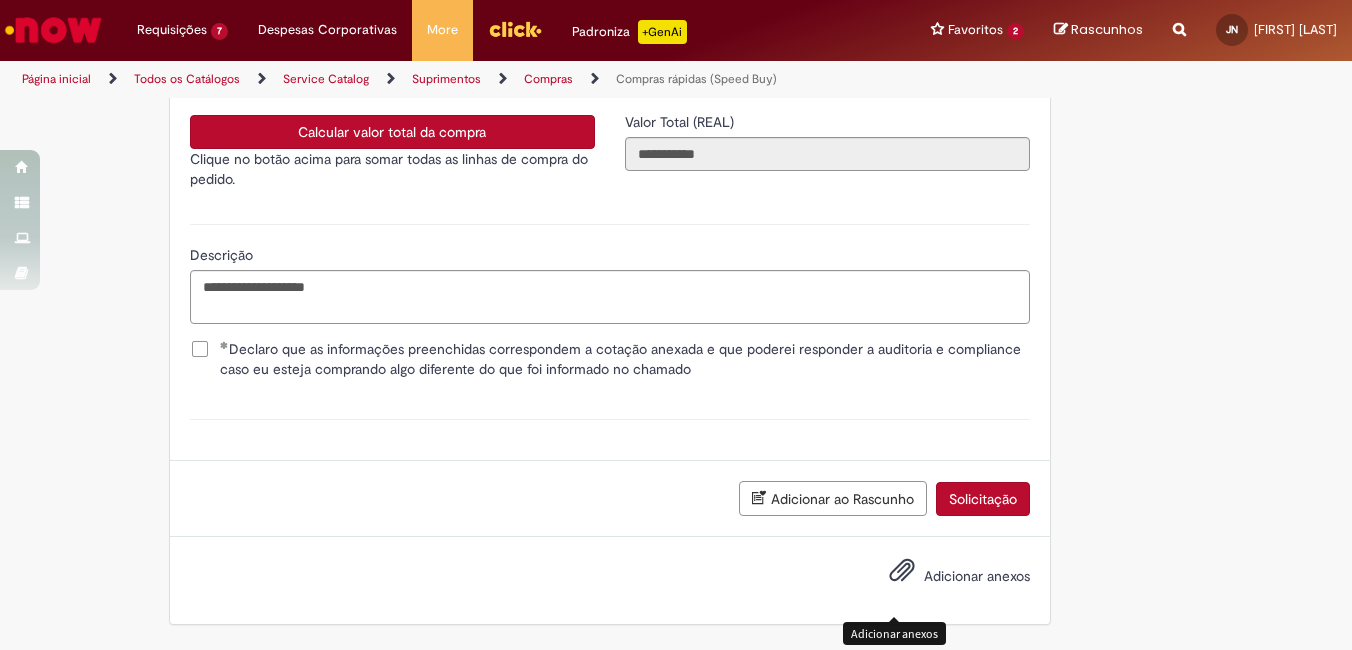 click at bounding box center (902, 571) 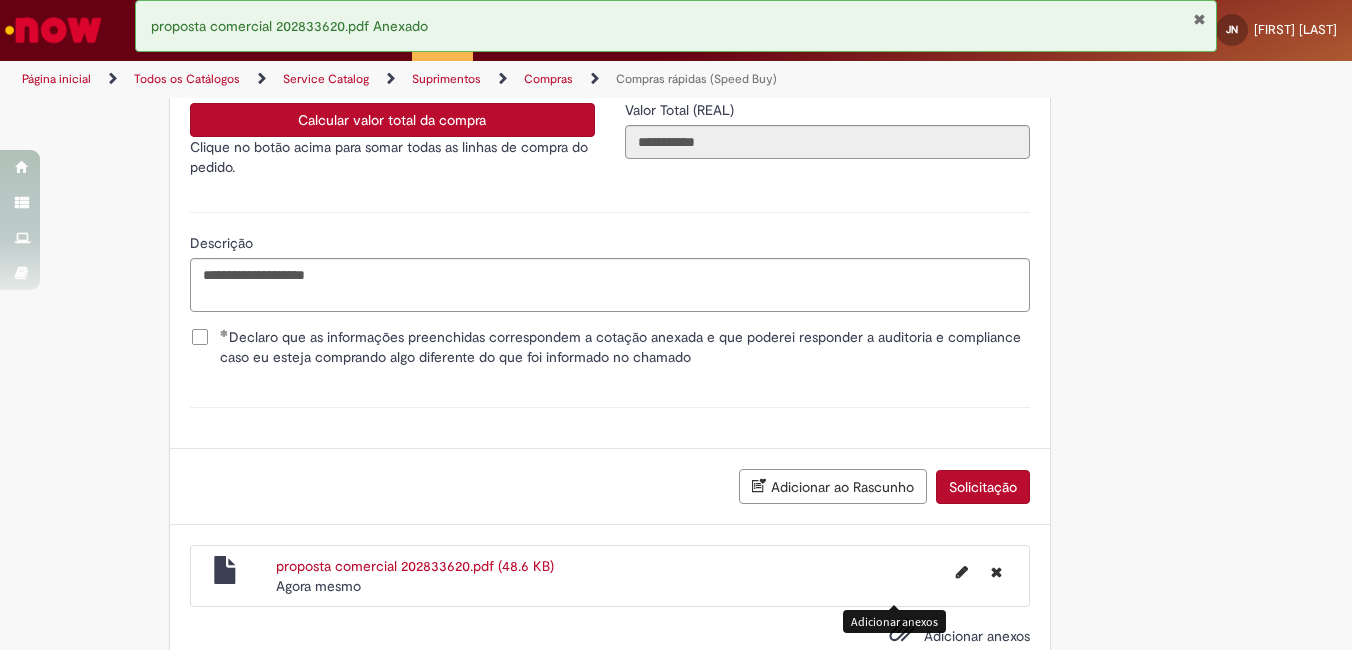 scroll, scrollTop: 3682, scrollLeft: 0, axis: vertical 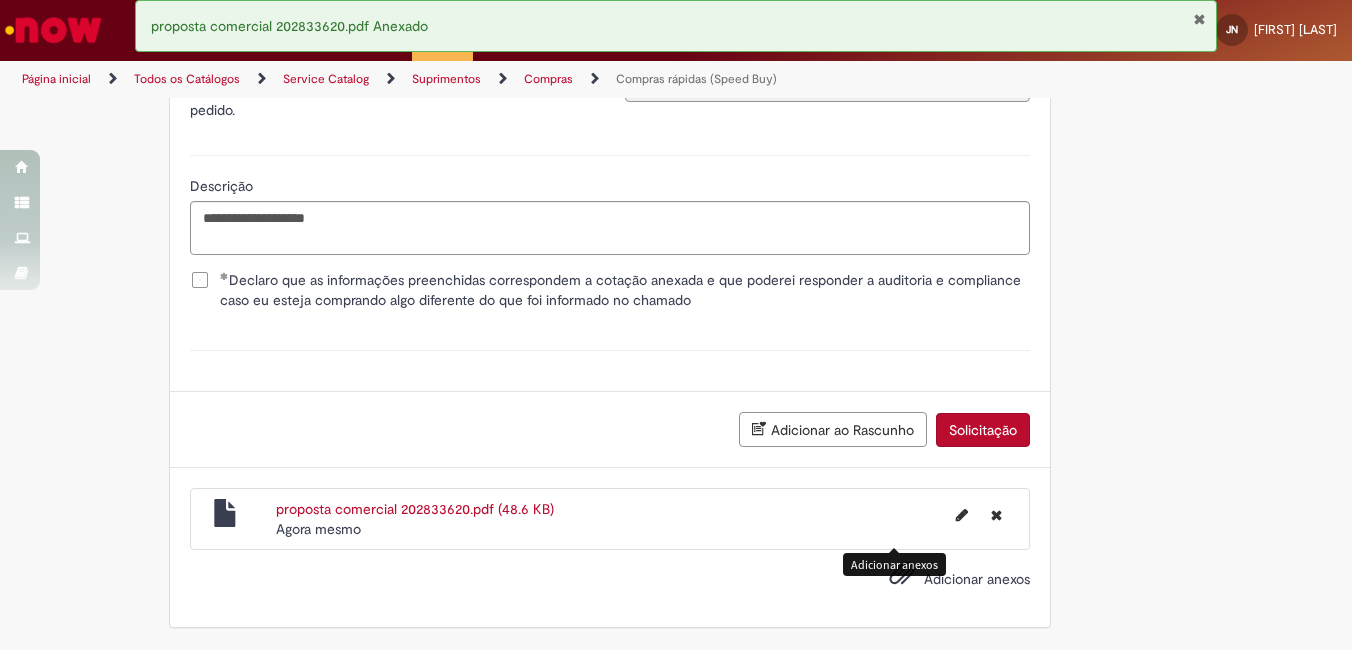 click on "Solicitação" at bounding box center [983, 430] 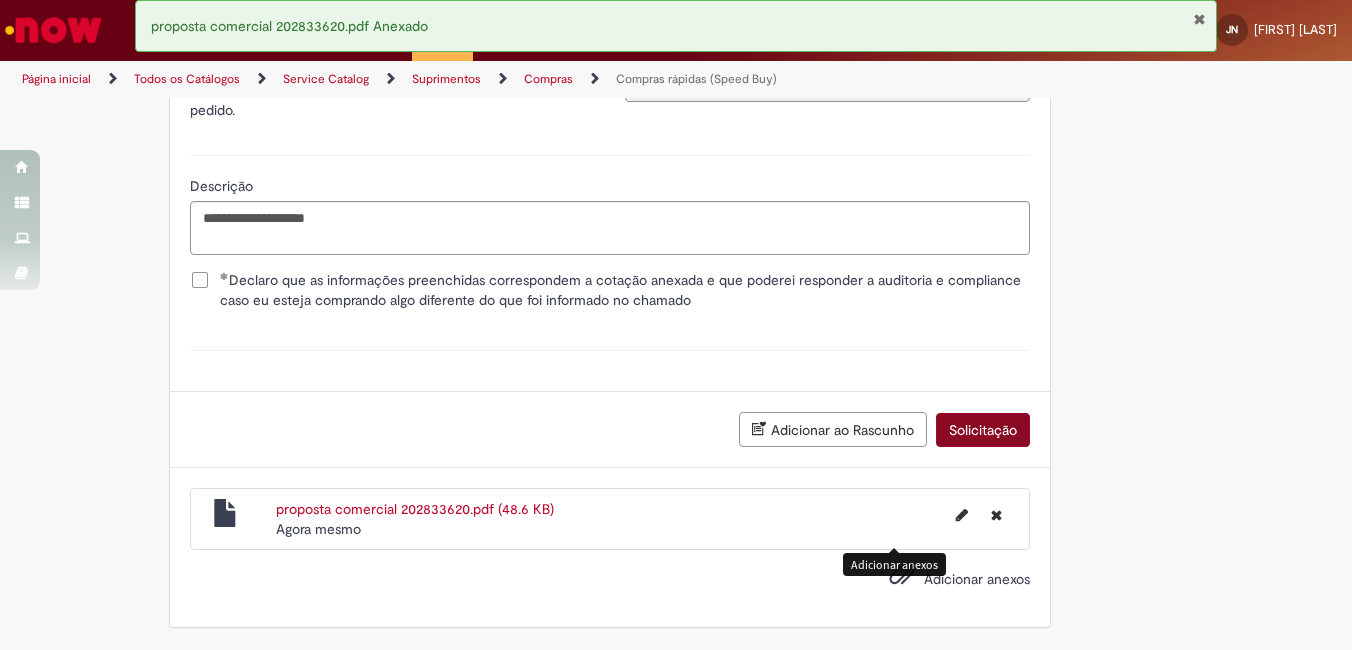 scroll, scrollTop: 3636, scrollLeft: 0, axis: vertical 